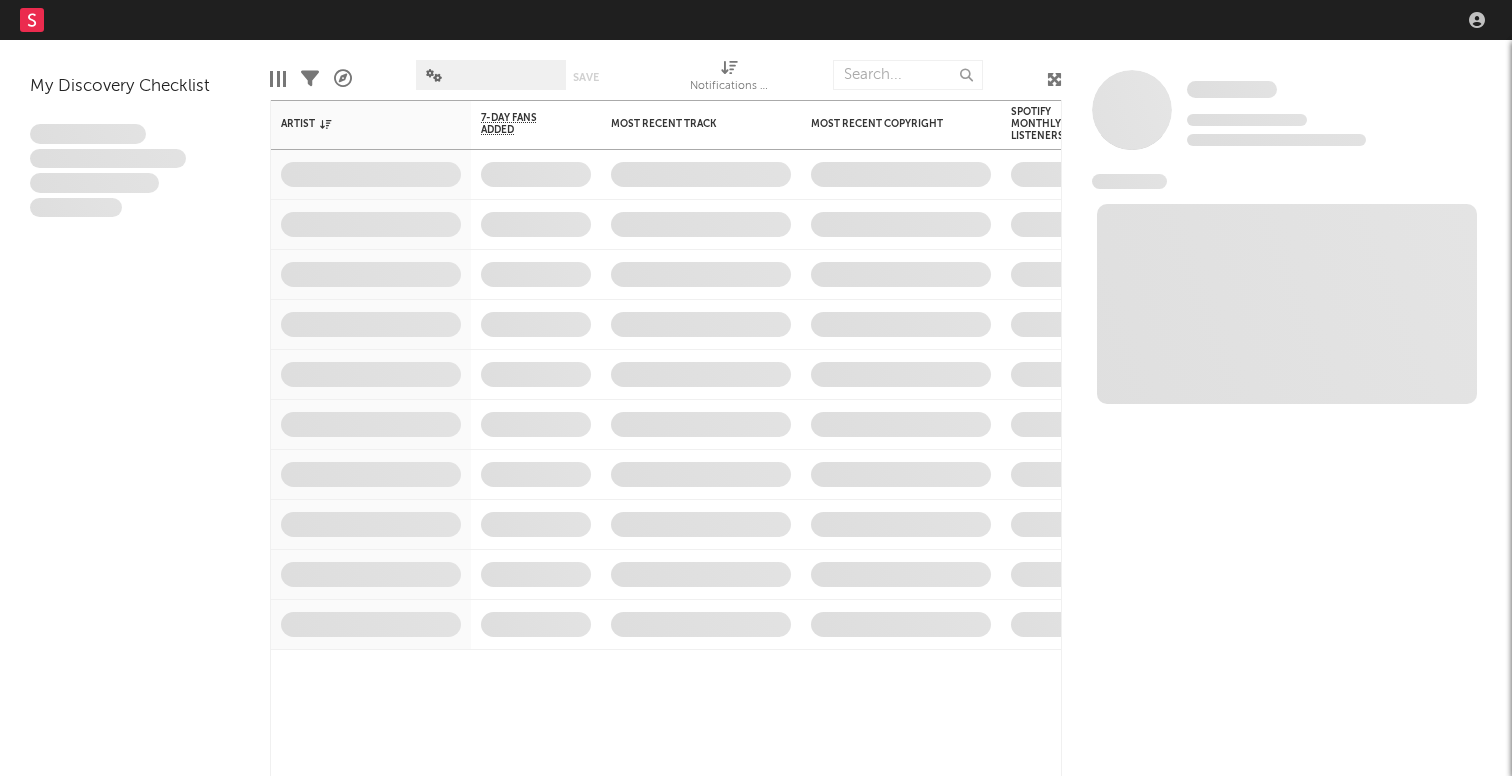 scroll, scrollTop: 0, scrollLeft: 0, axis: both 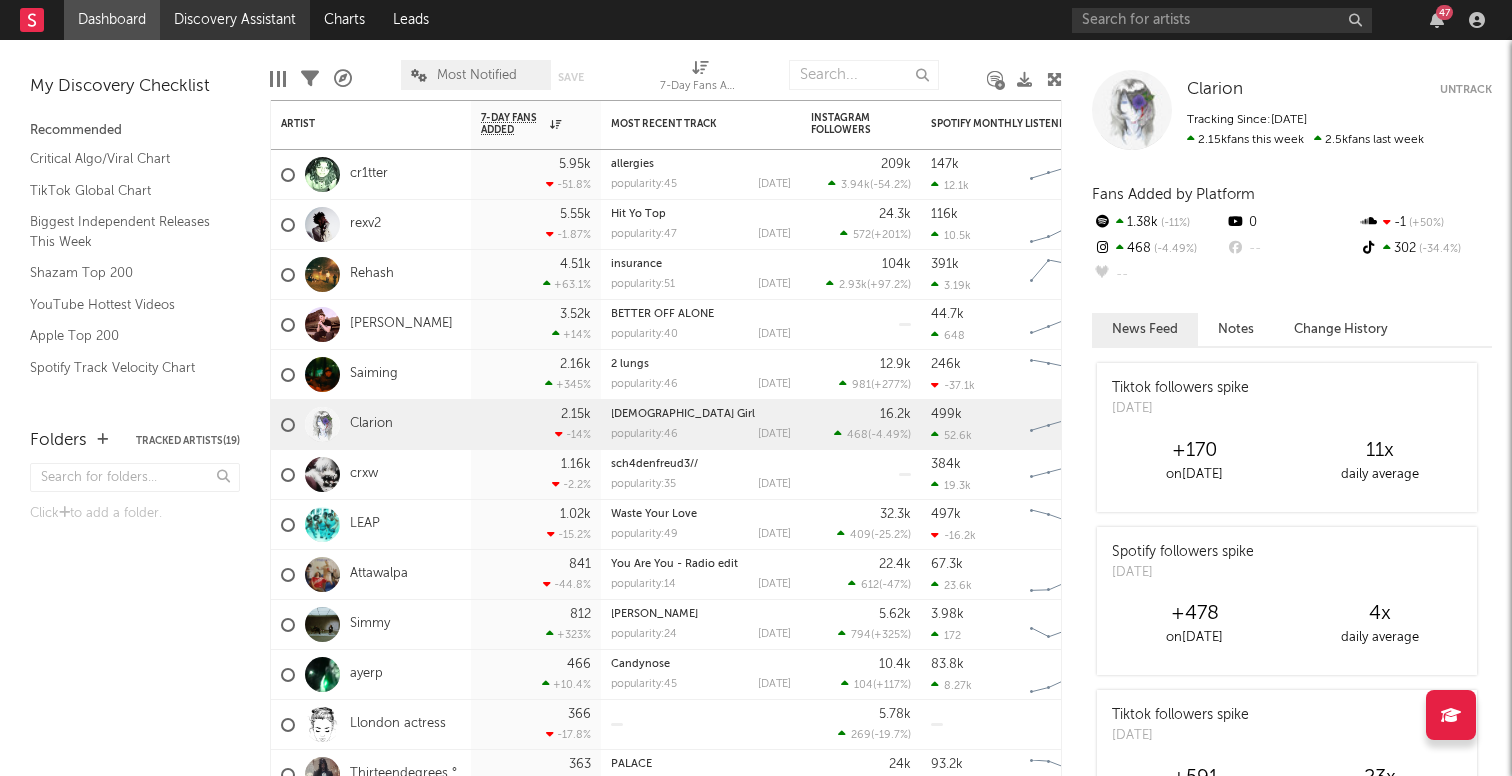 click on "Discovery Assistant" at bounding box center [235, 20] 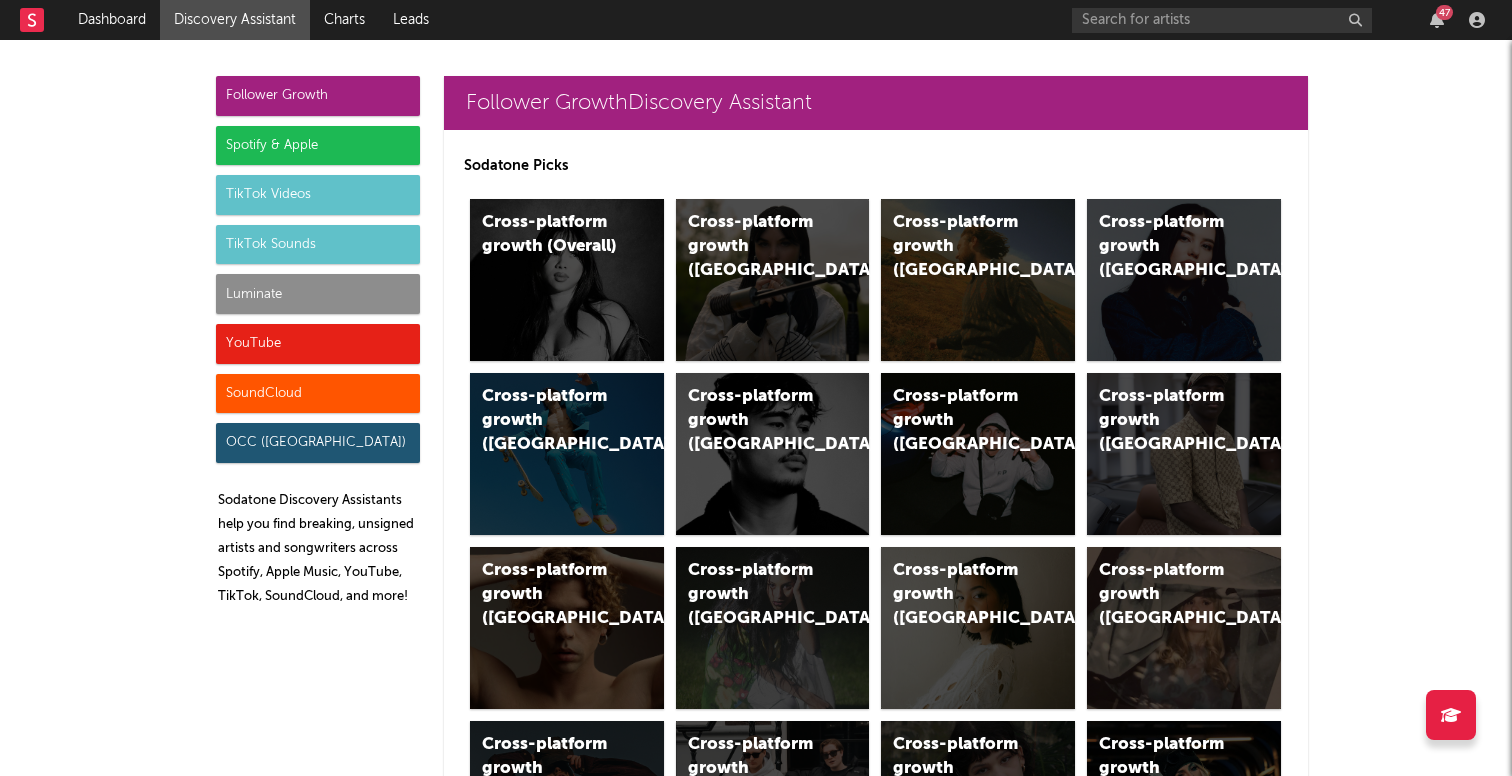 click on "Spotify & Apple" at bounding box center [318, 146] 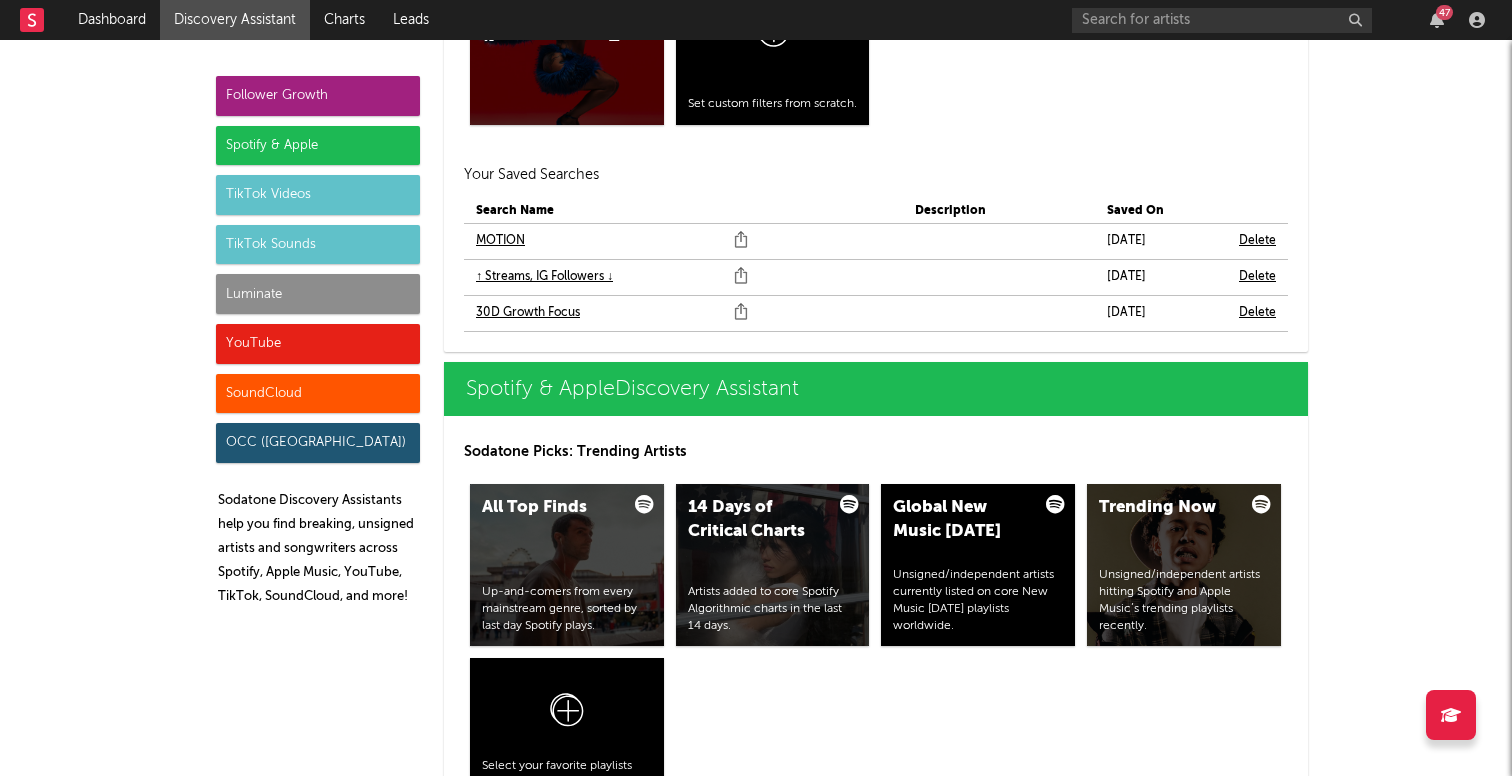 scroll, scrollTop: 1699, scrollLeft: 0, axis: vertical 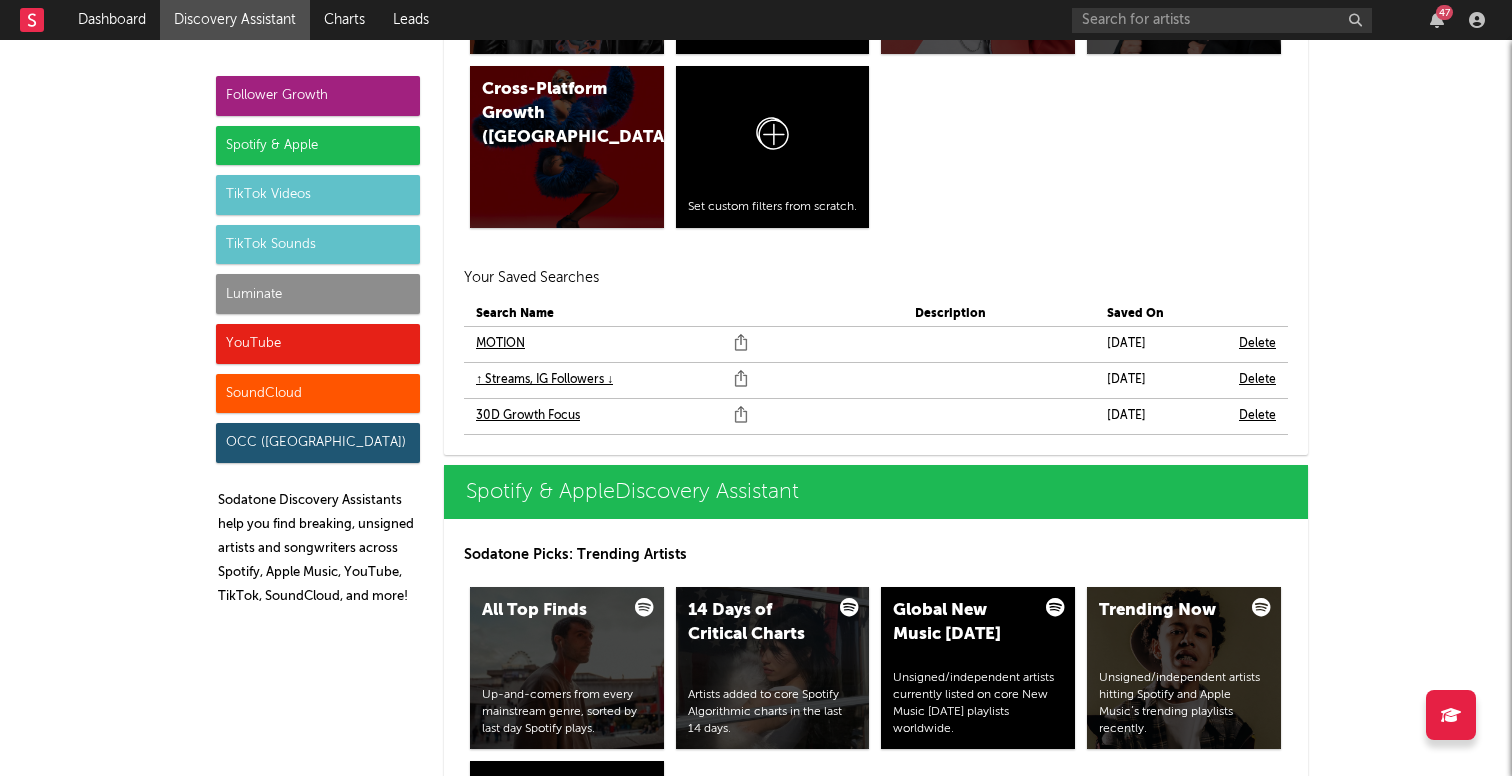 click on "↑ Streams, IG Followers ↓" at bounding box center [544, 380] 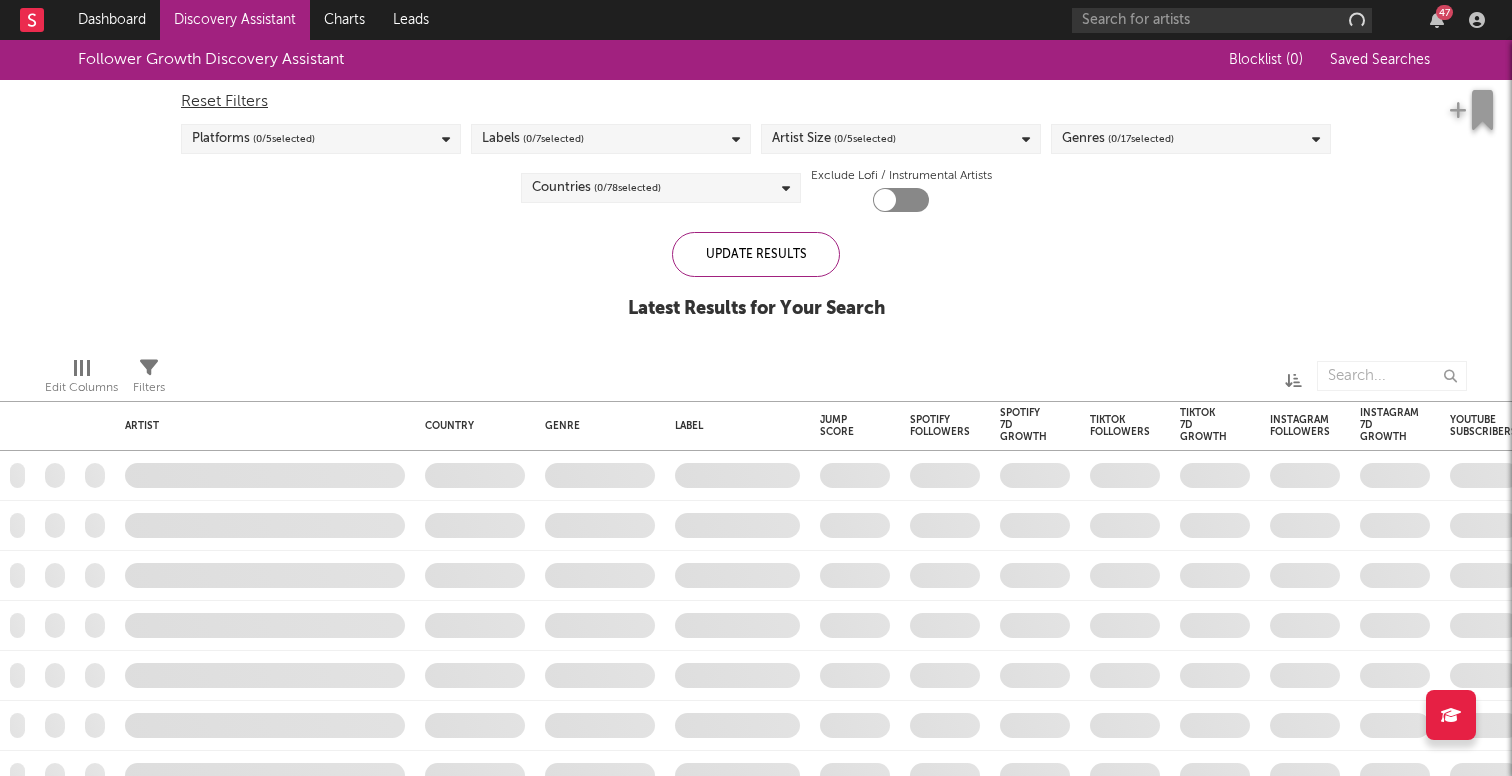 checkbox on "true" 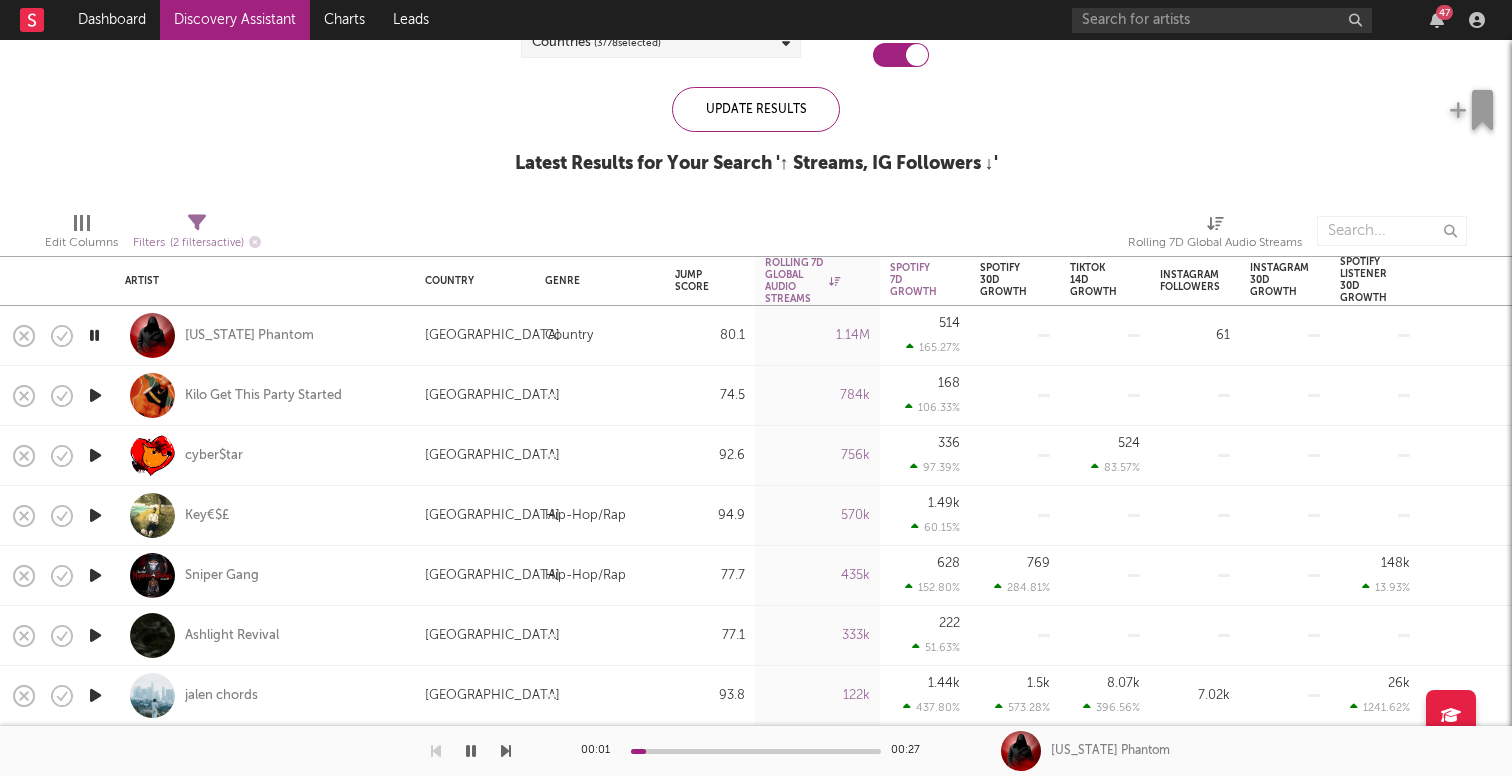 click at bounding box center [95, 635] 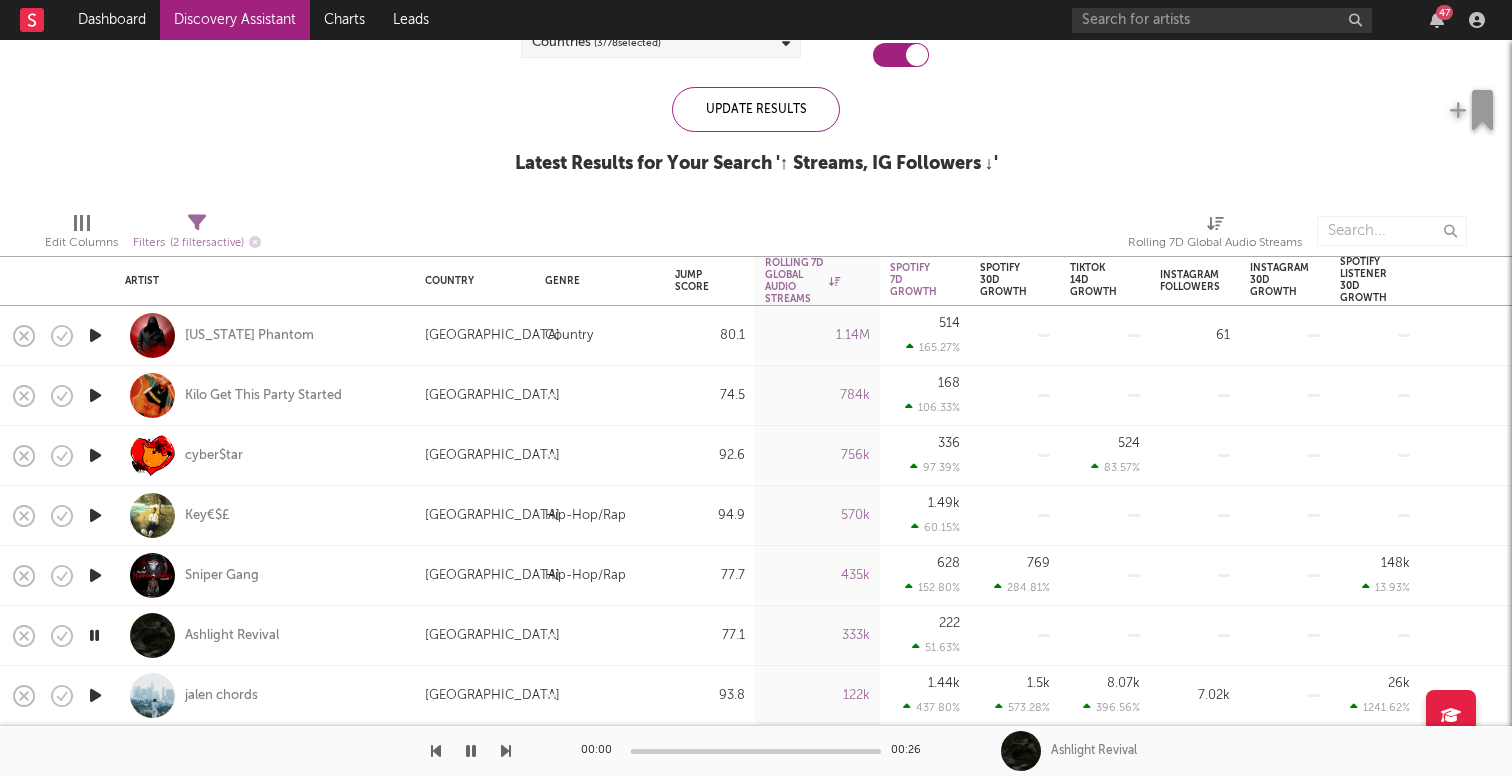 click at bounding box center (95, 695) 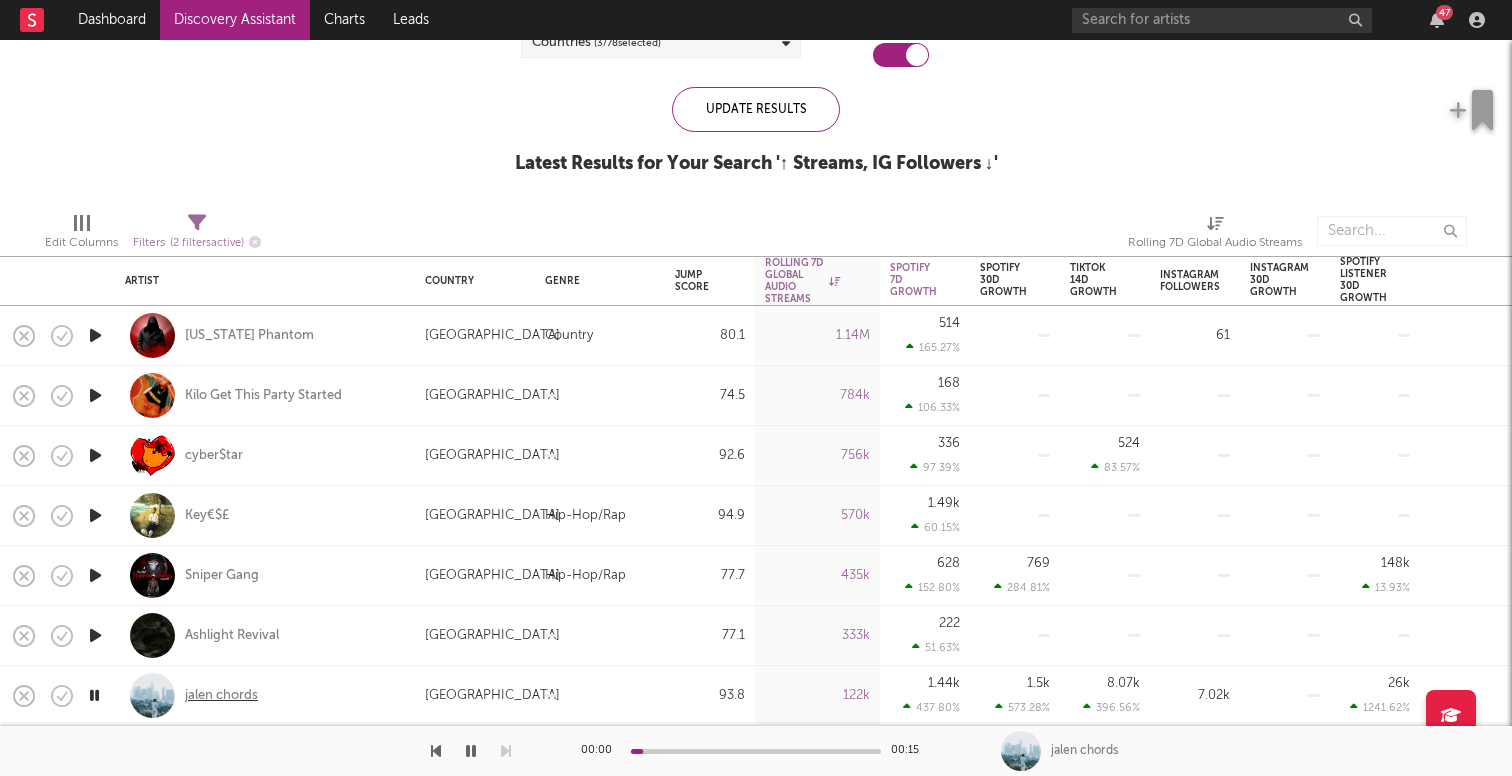click on "jalen chords" at bounding box center (221, 696) 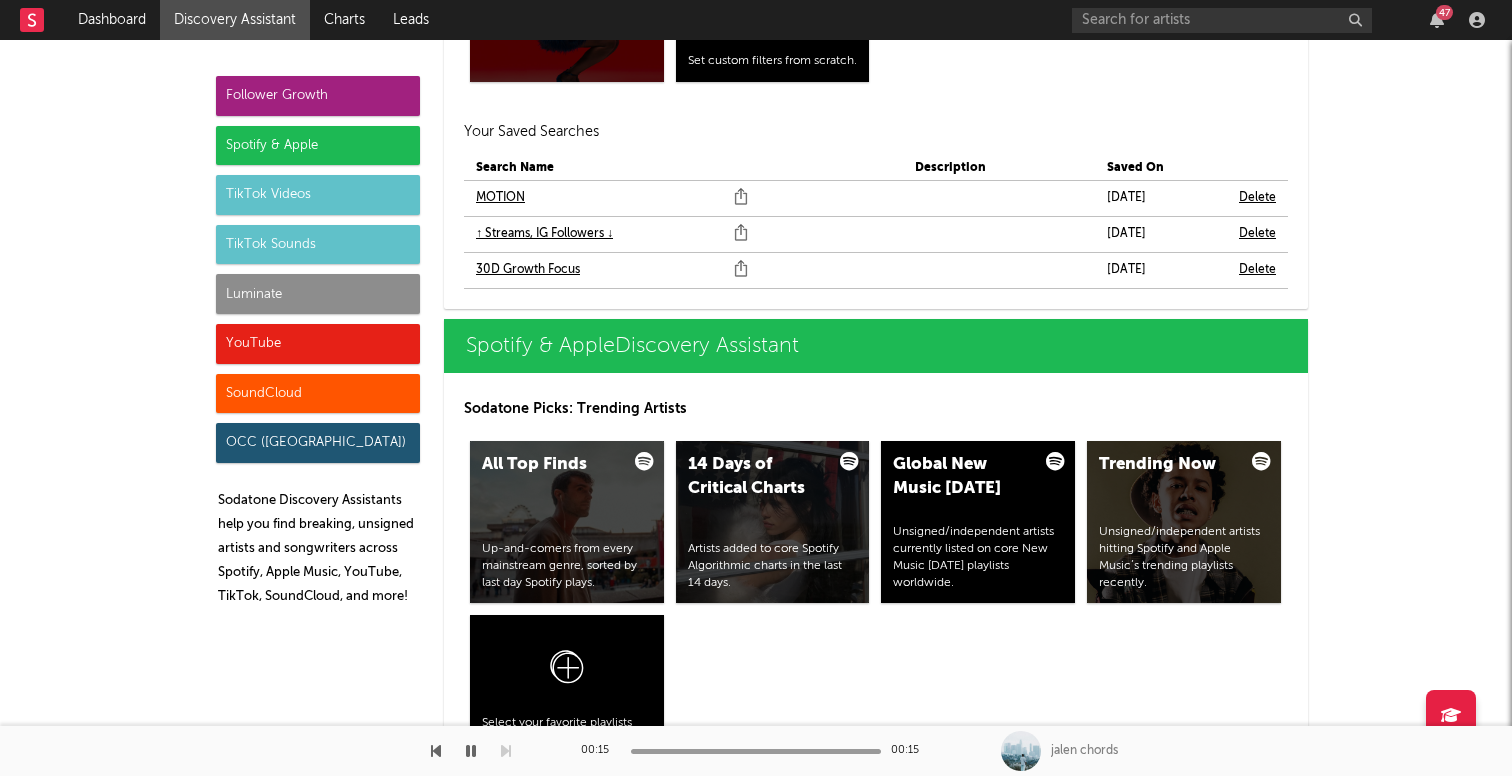 scroll, scrollTop: 1812, scrollLeft: 0, axis: vertical 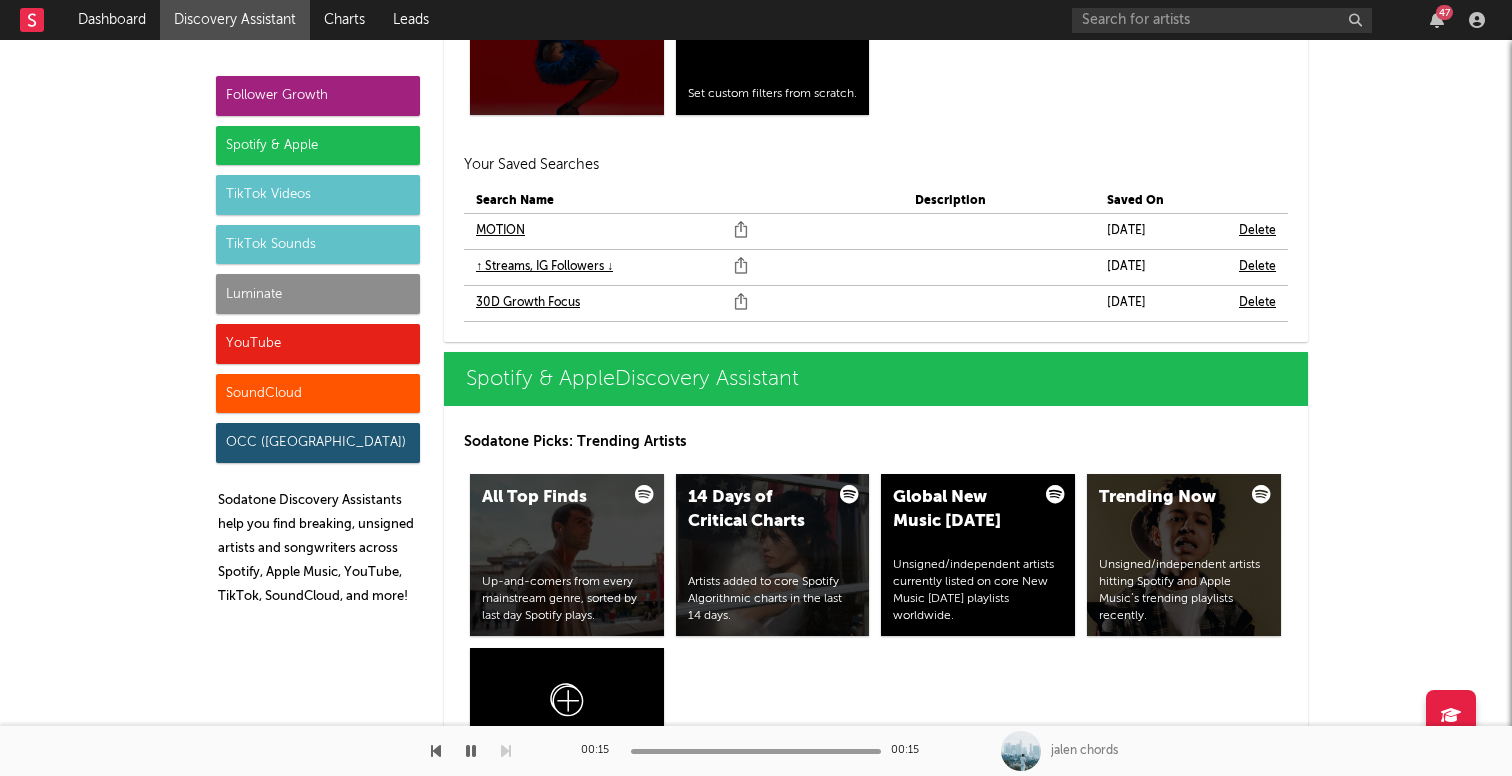 click on "↑ Streams, IG Followers ↓" at bounding box center [544, 267] 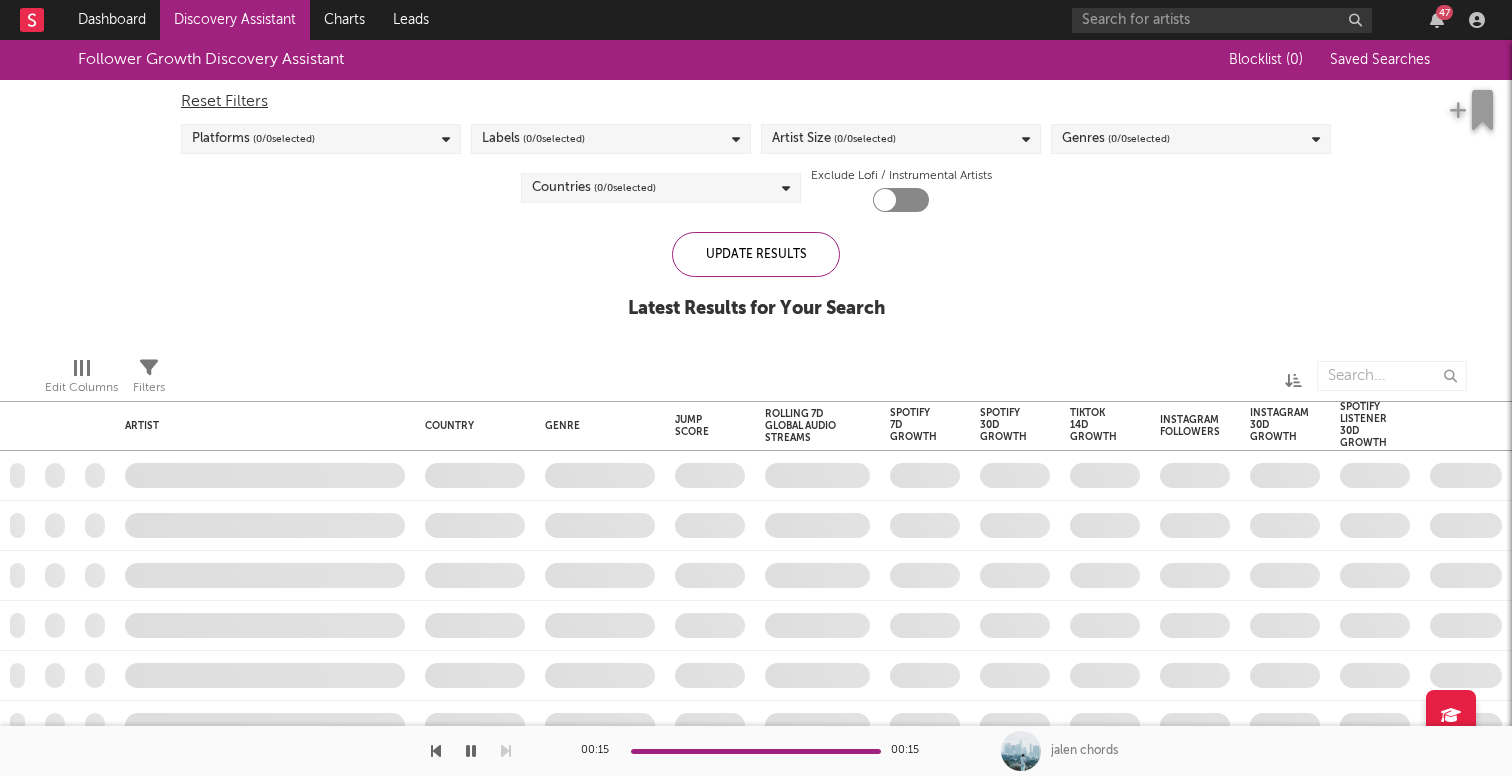 checkbox on "true" 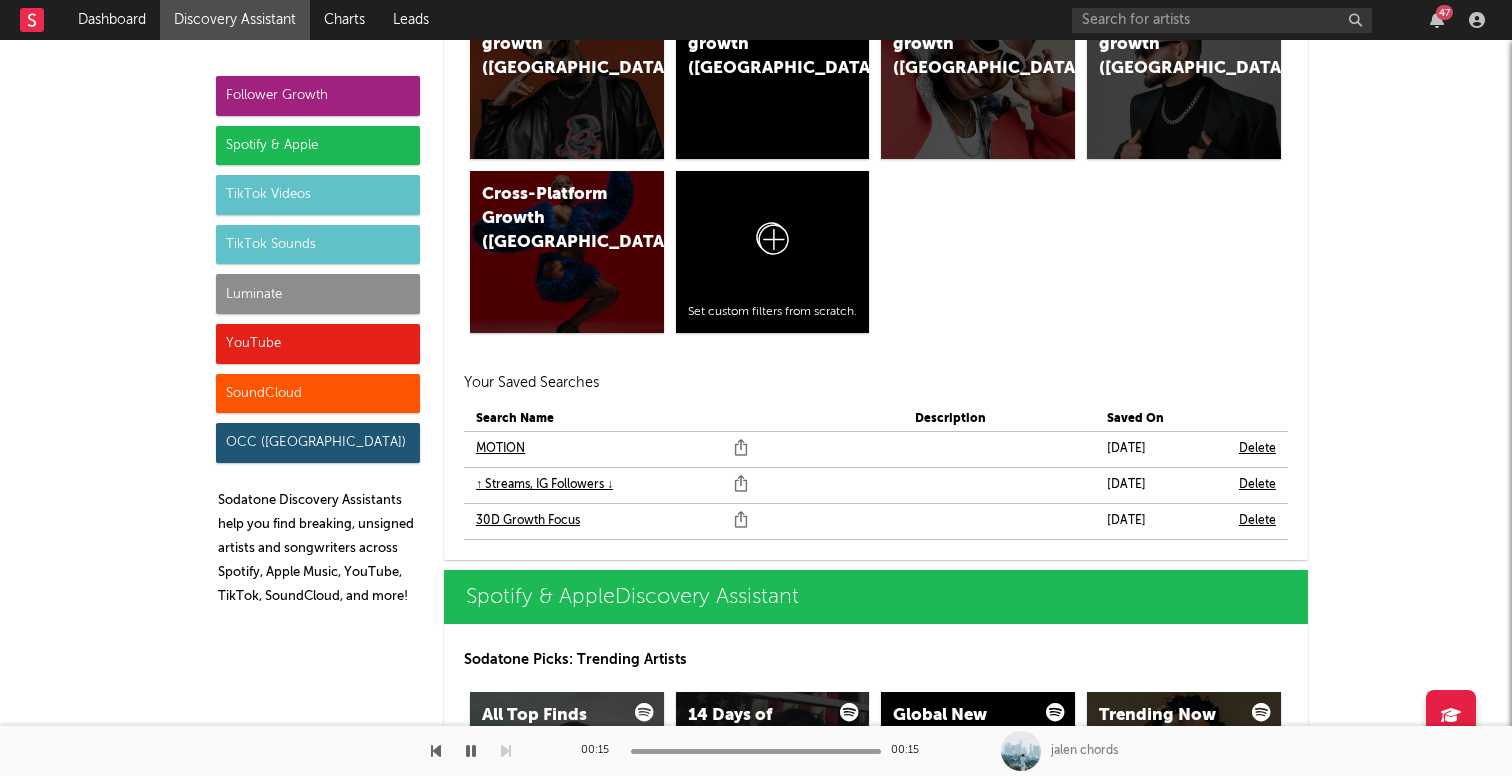 scroll, scrollTop: 1971, scrollLeft: 0, axis: vertical 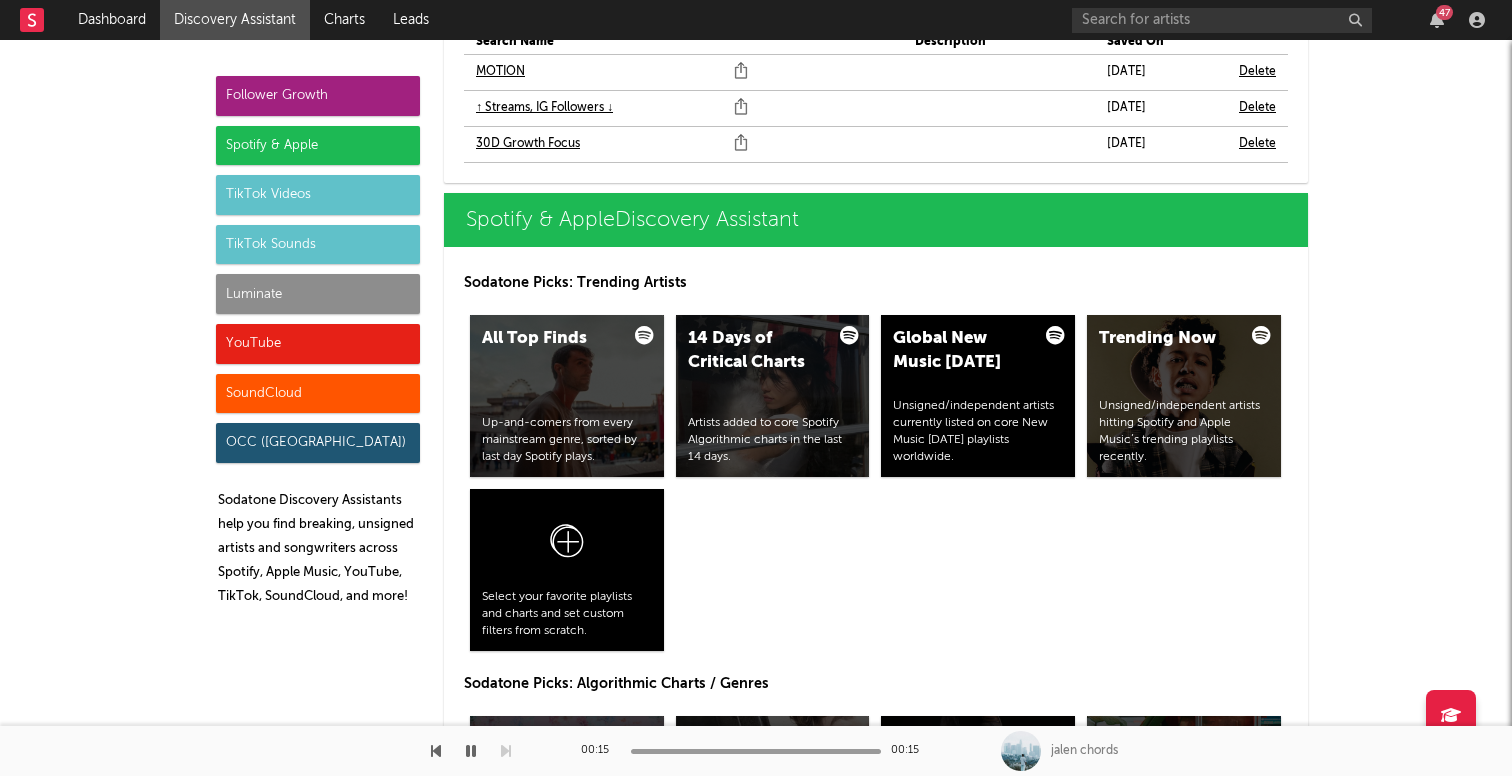 click on "MOTION" at bounding box center [500, 72] 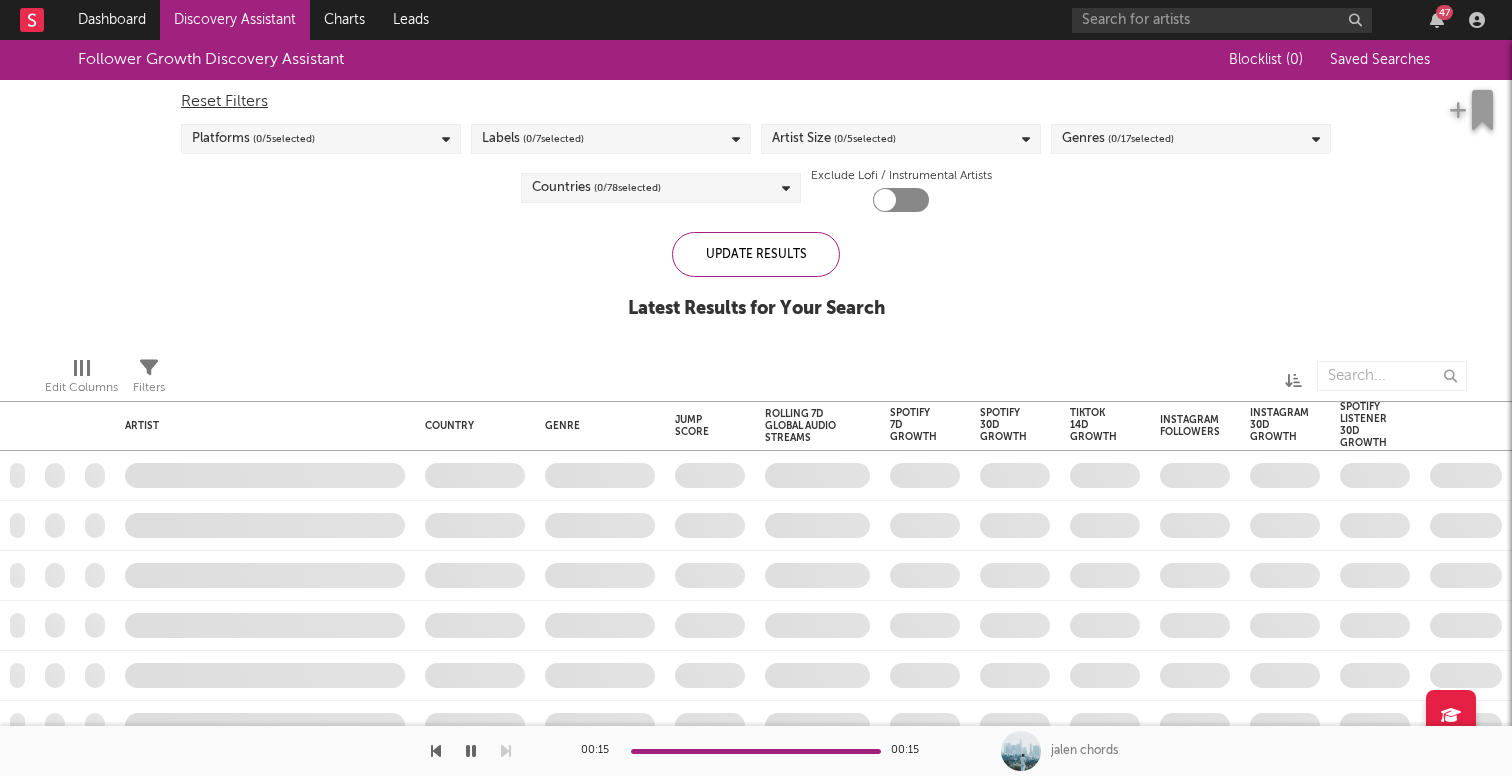 checkbox on "true" 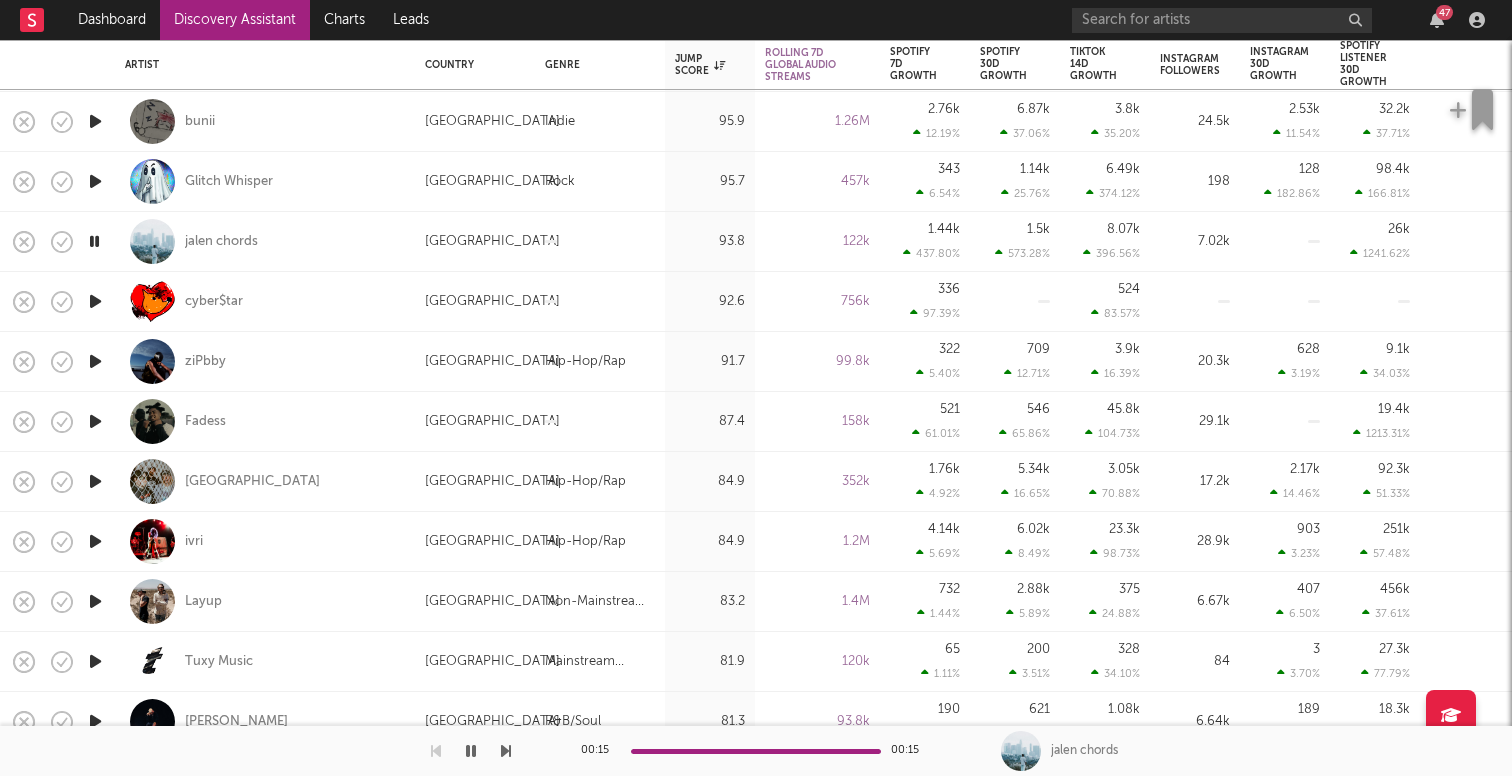 click at bounding box center (95, 361) 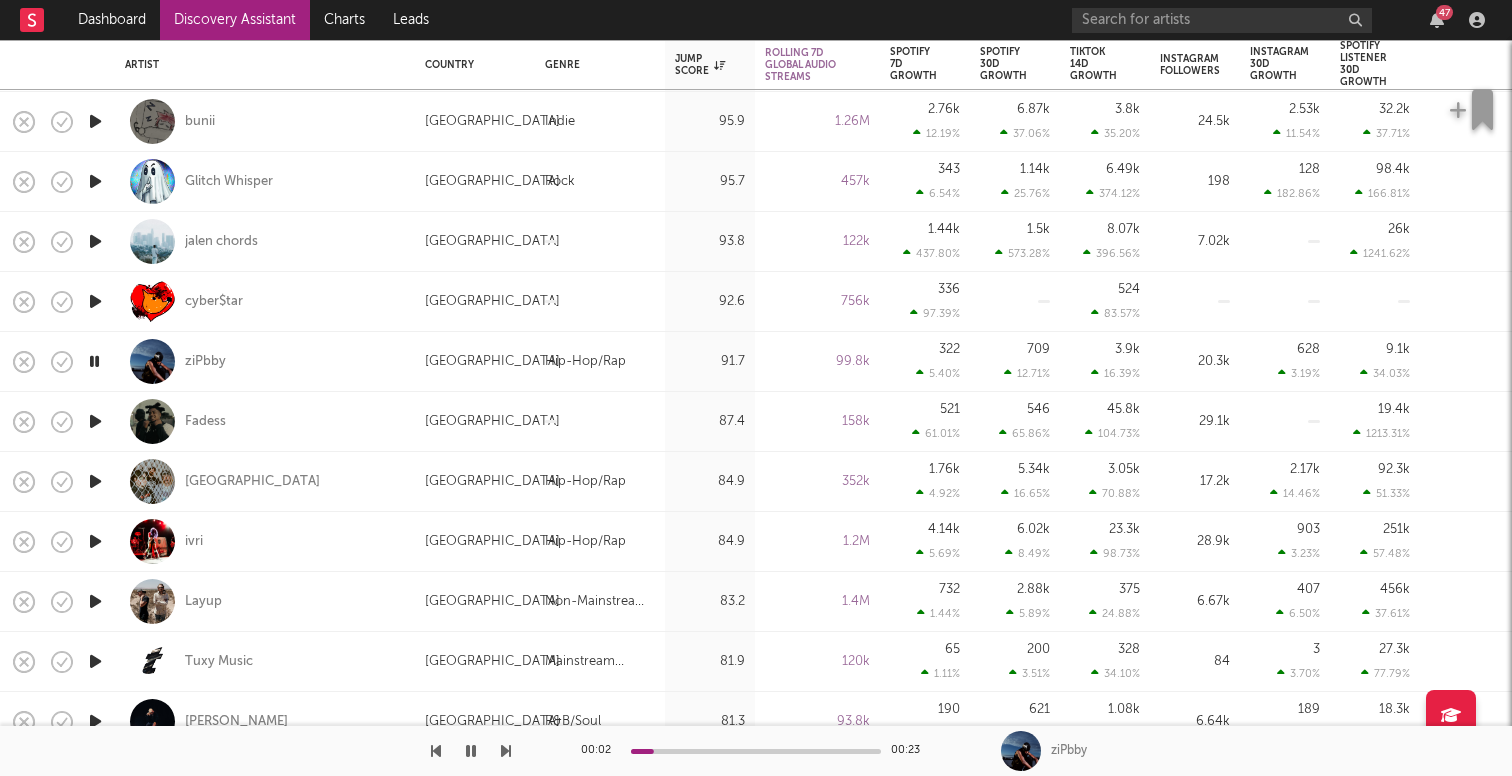 click at bounding box center [95, 661] 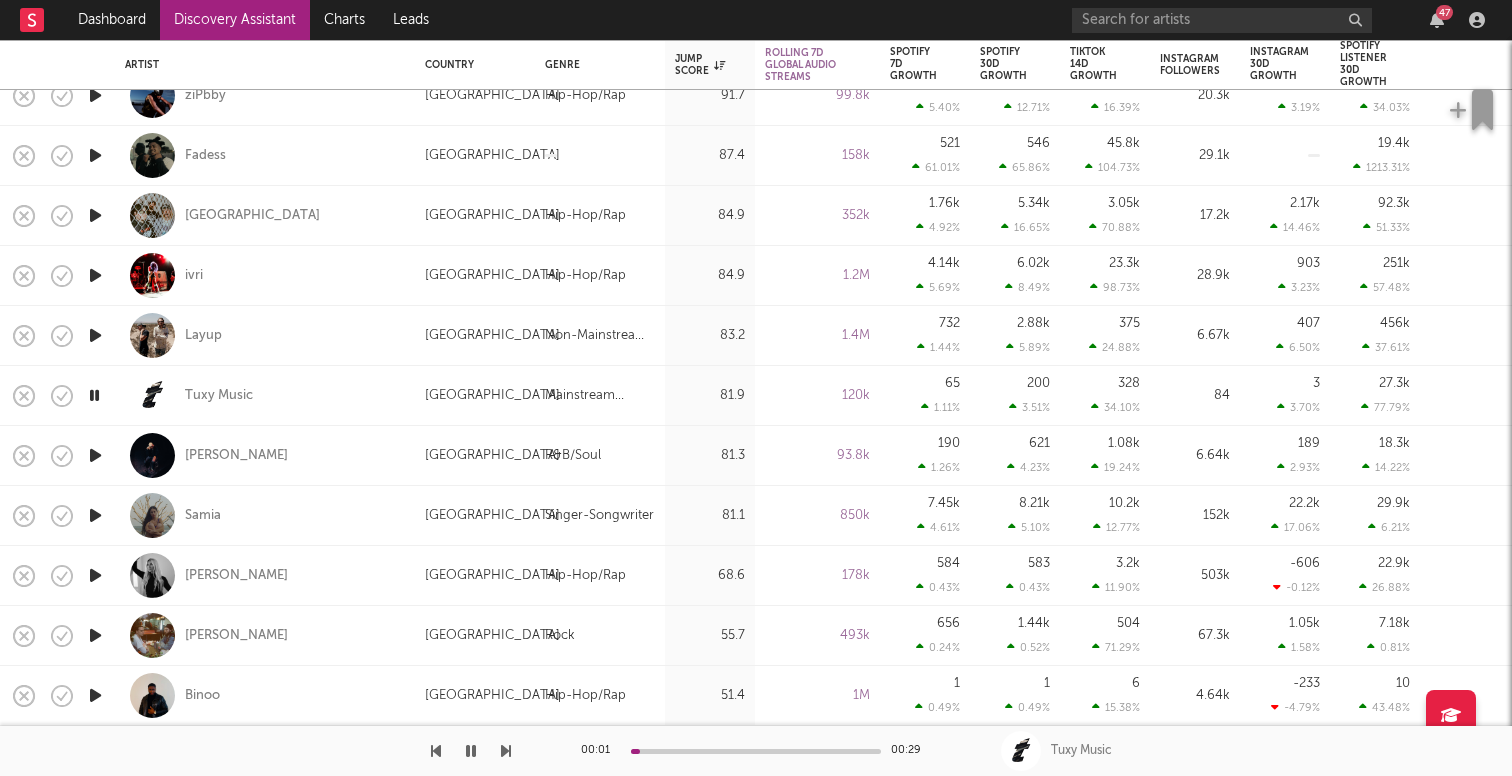 click at bounding box center [95, 455] 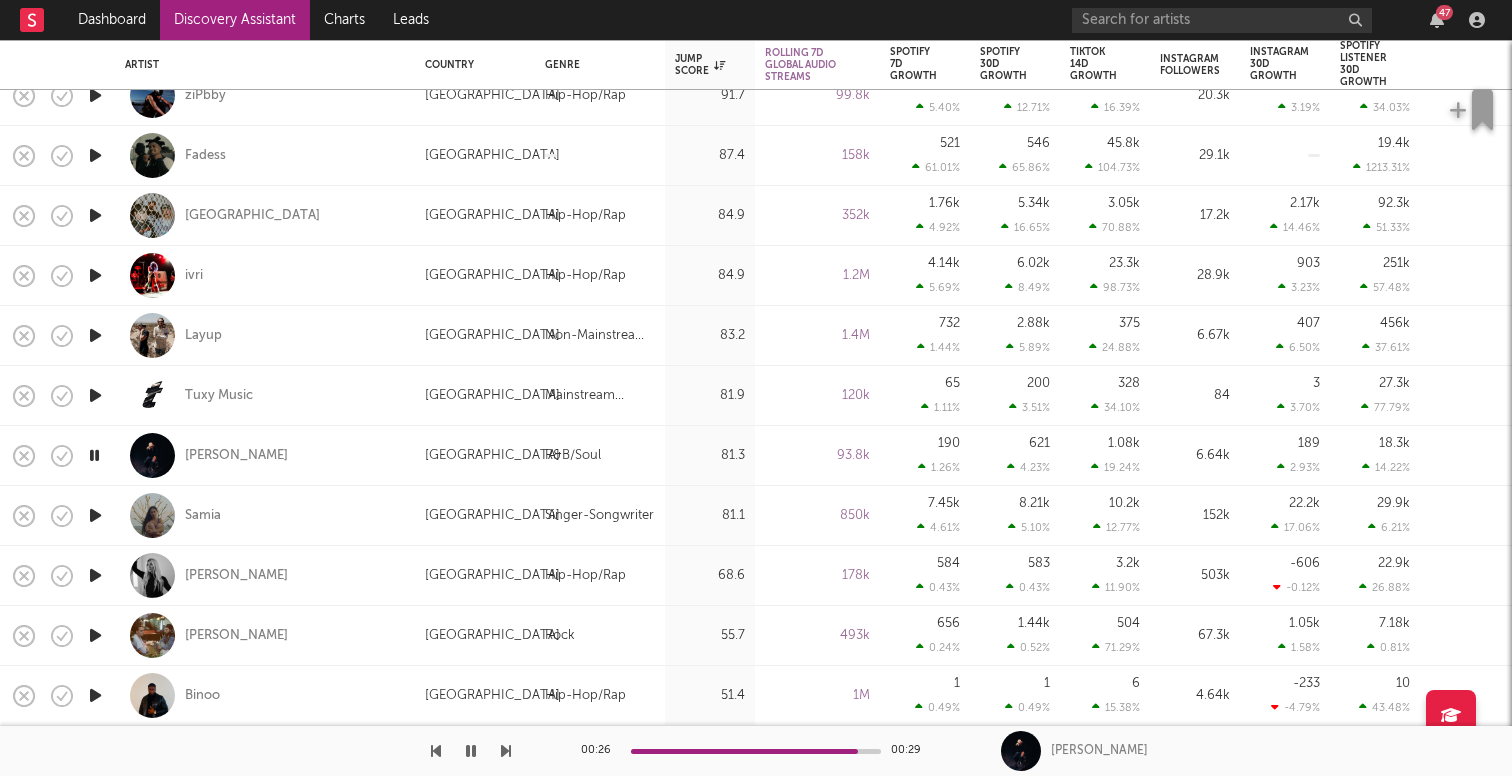 click at bounding box center (95, 515) 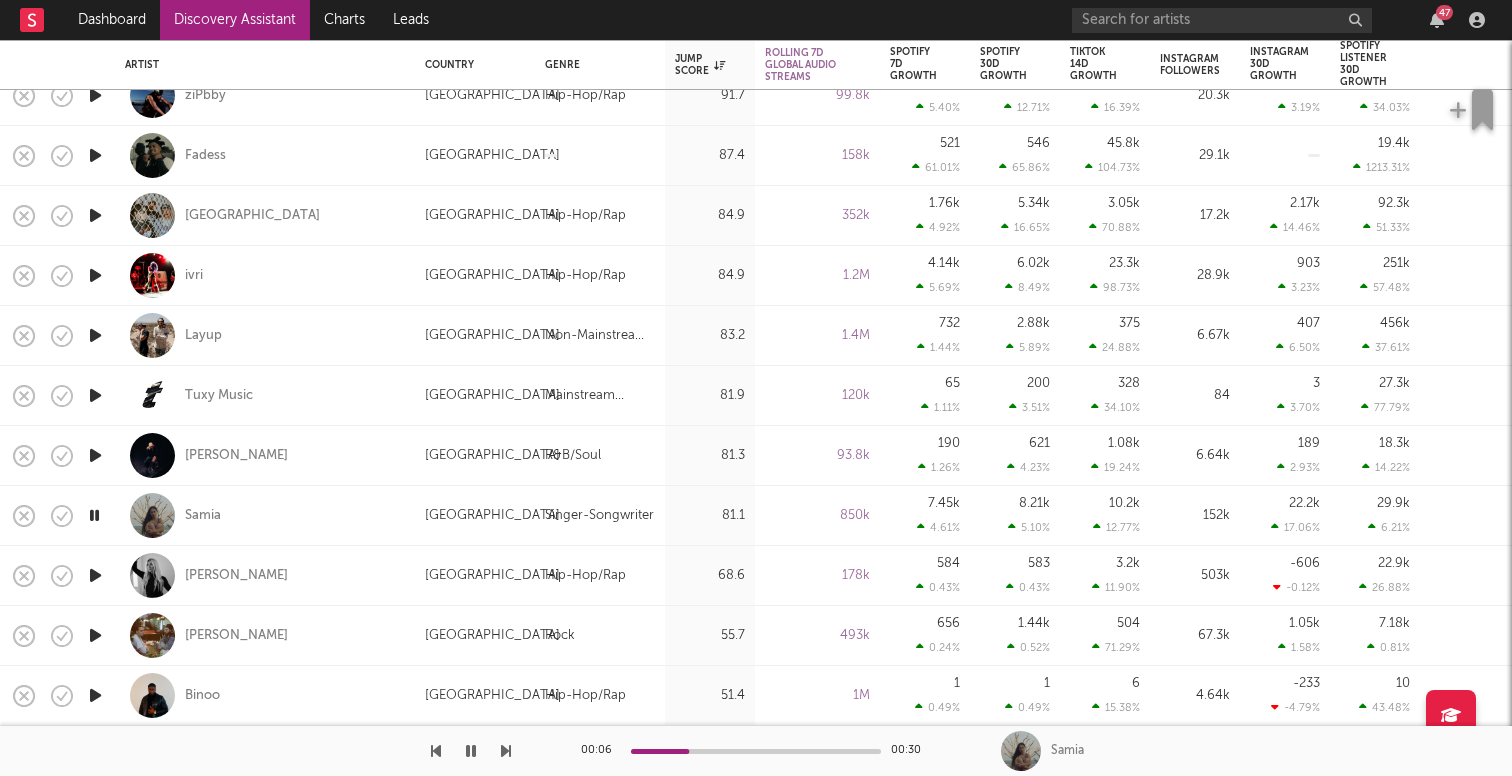 click at bounding box center (95, 695) 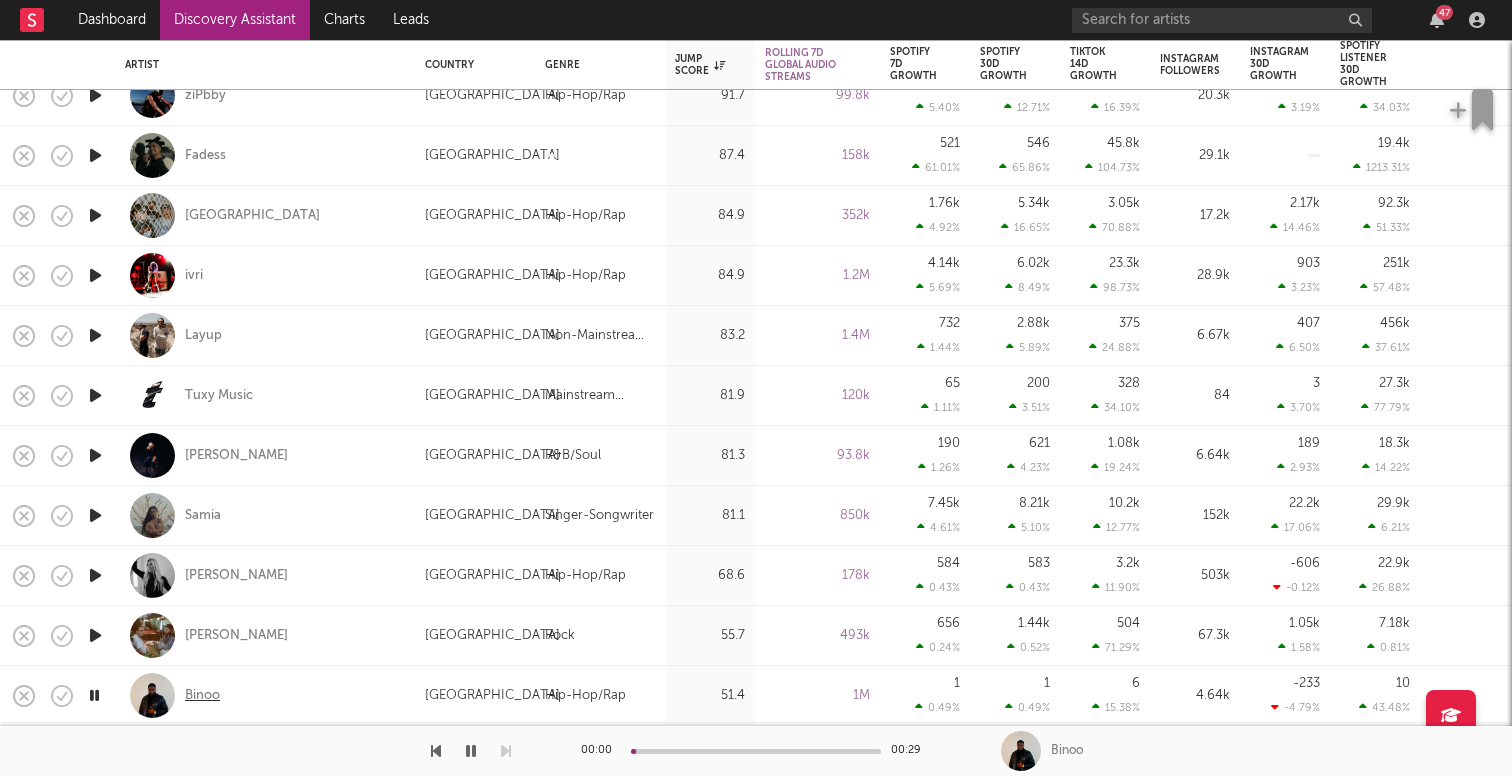 click on "Binoo" at bounding box center (202, 696) 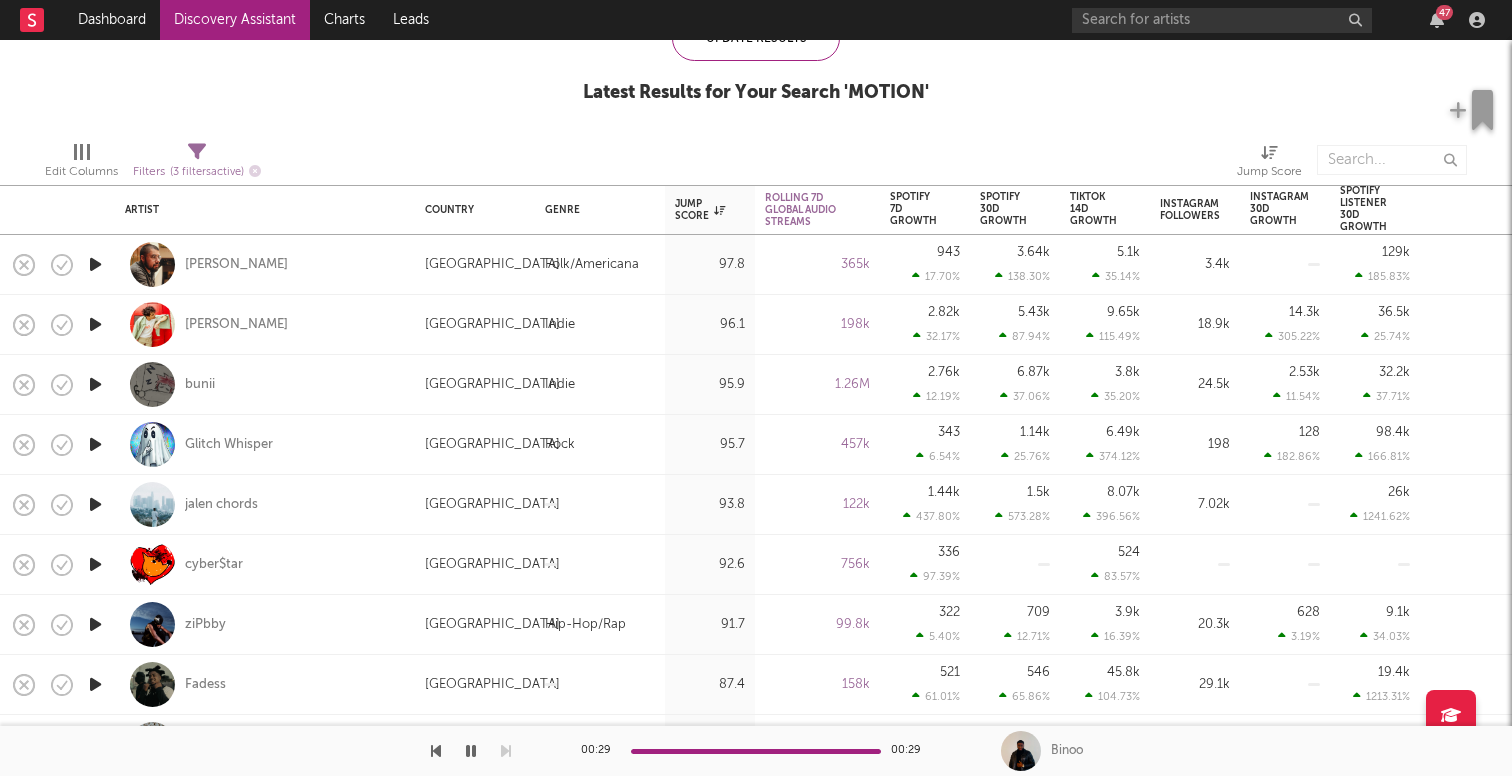 click at bounding box center [95, 324] 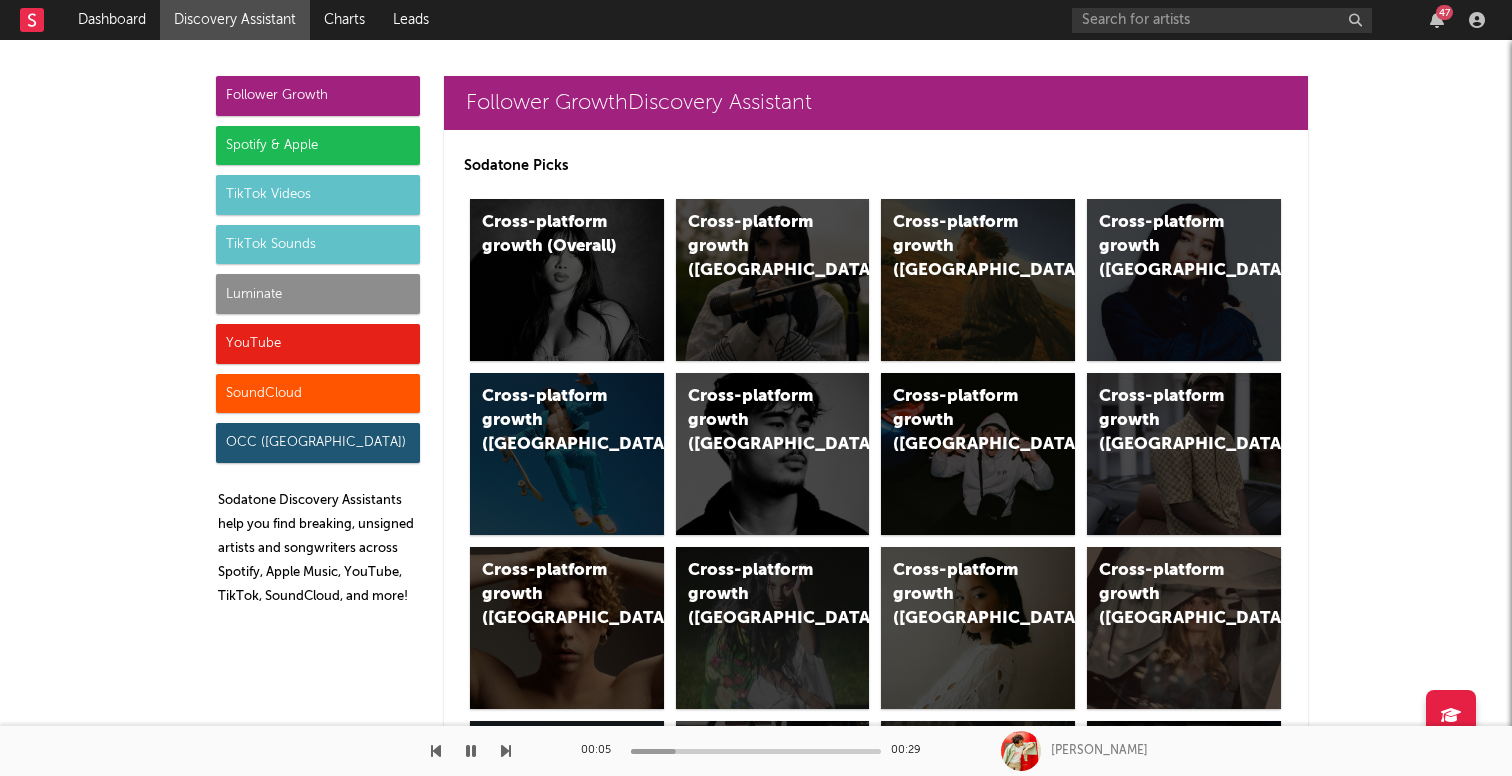 click on "Spotify & Apple" at bounding box center (318, 146) 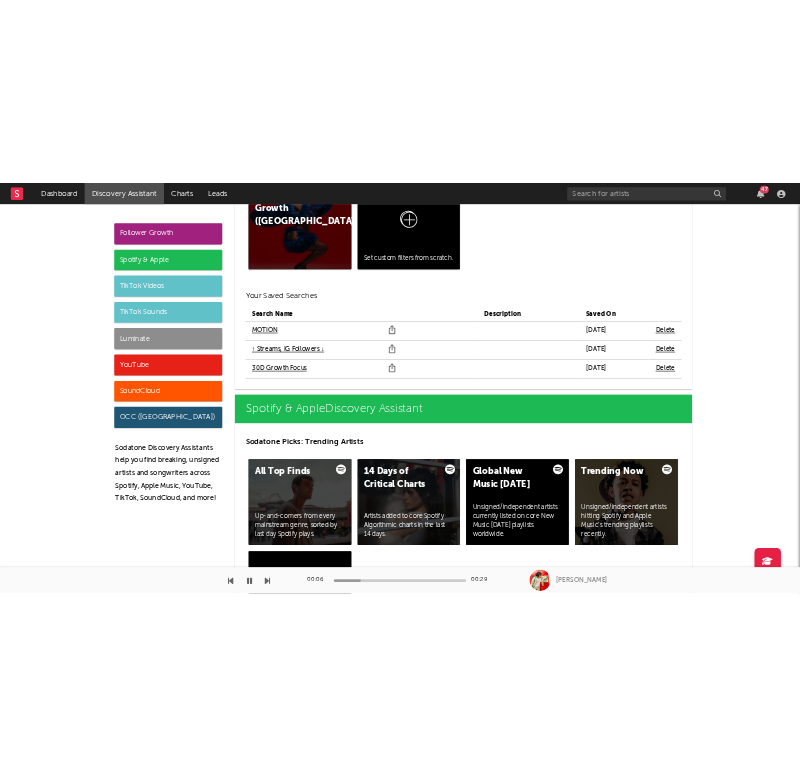 scroll, scrollTop: 1745, scrollLeft: 0, axis: vertical 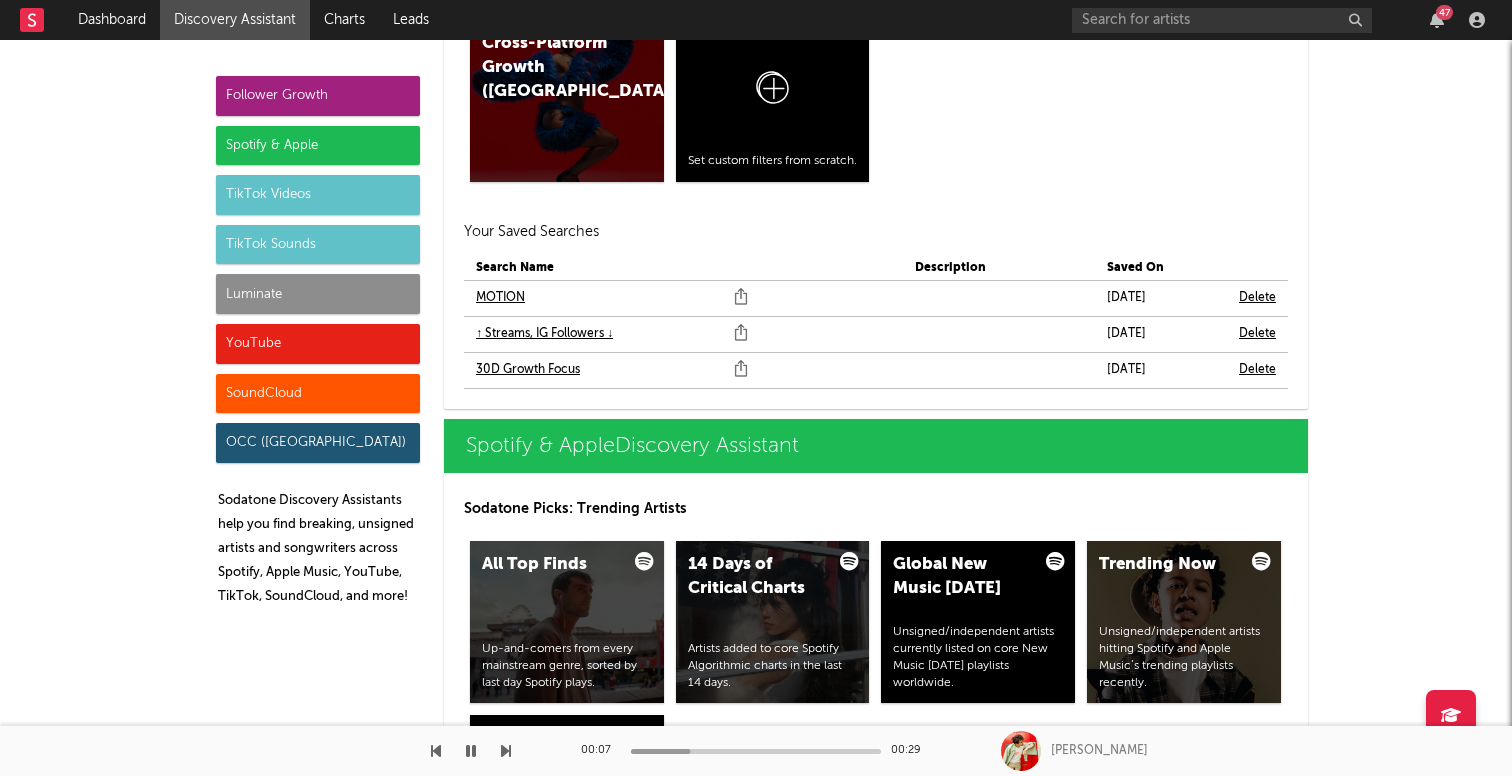 click on "30D Growth Focus" at bounding box center (528, 370) 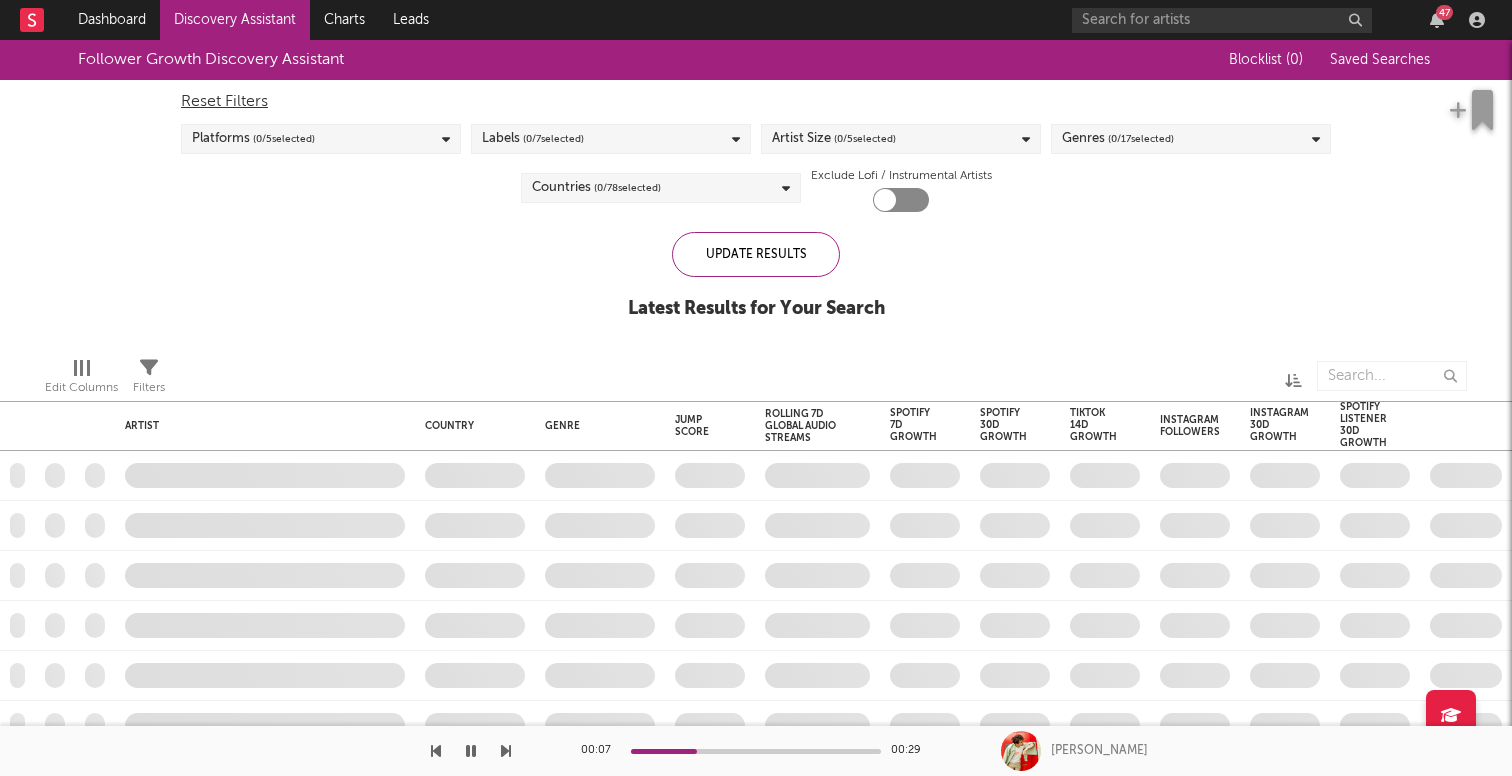 checkbox on "true" 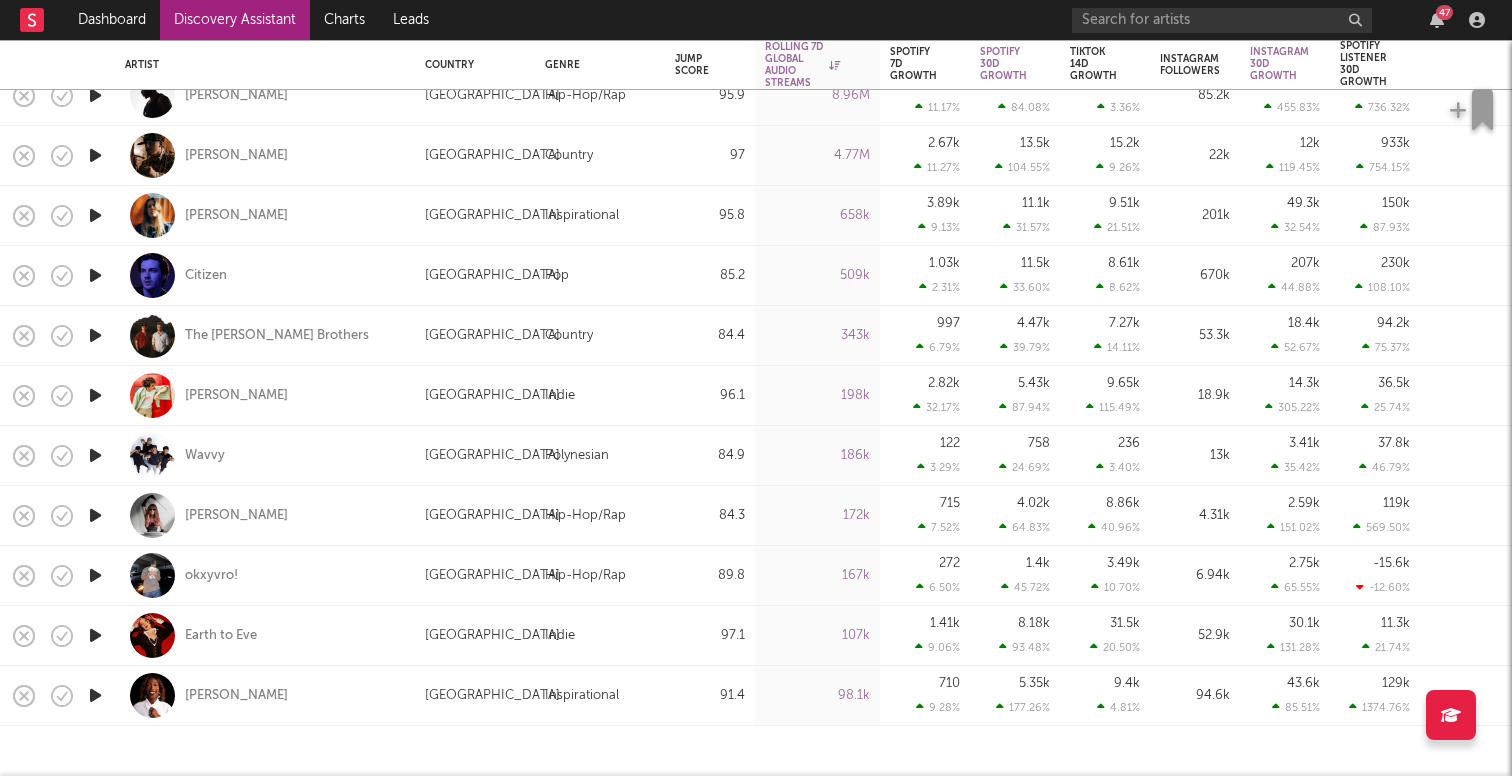 click at bounding box center (95, 575) 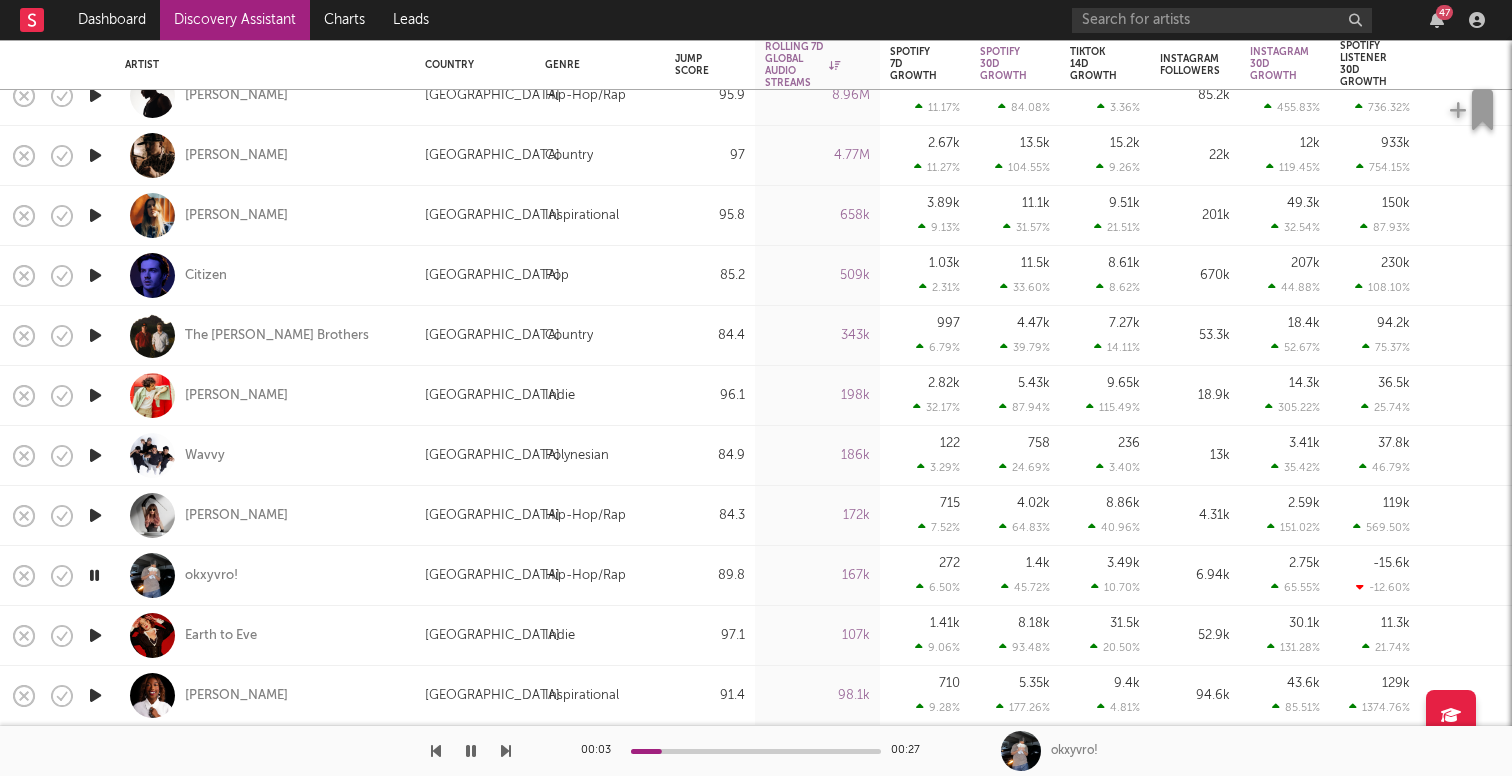 click at bounding box center (95, 695) 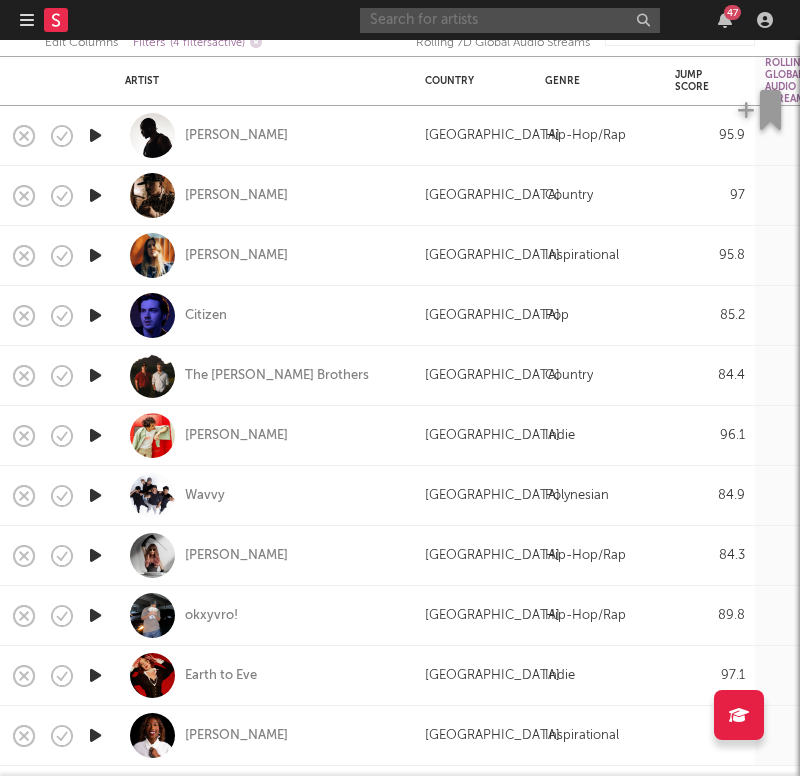 click at bounding box center (510, 20) 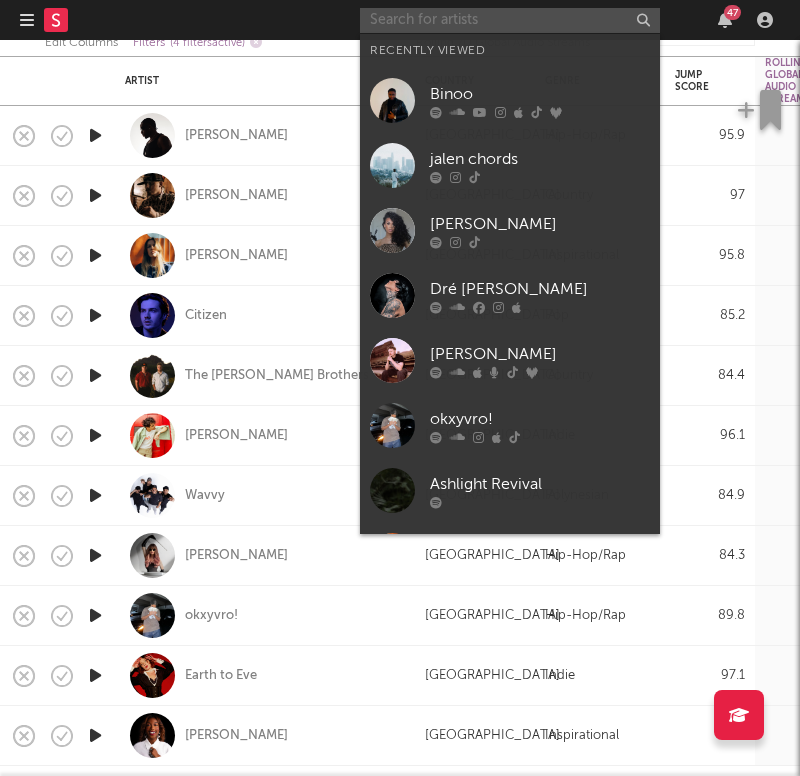 type on "k" 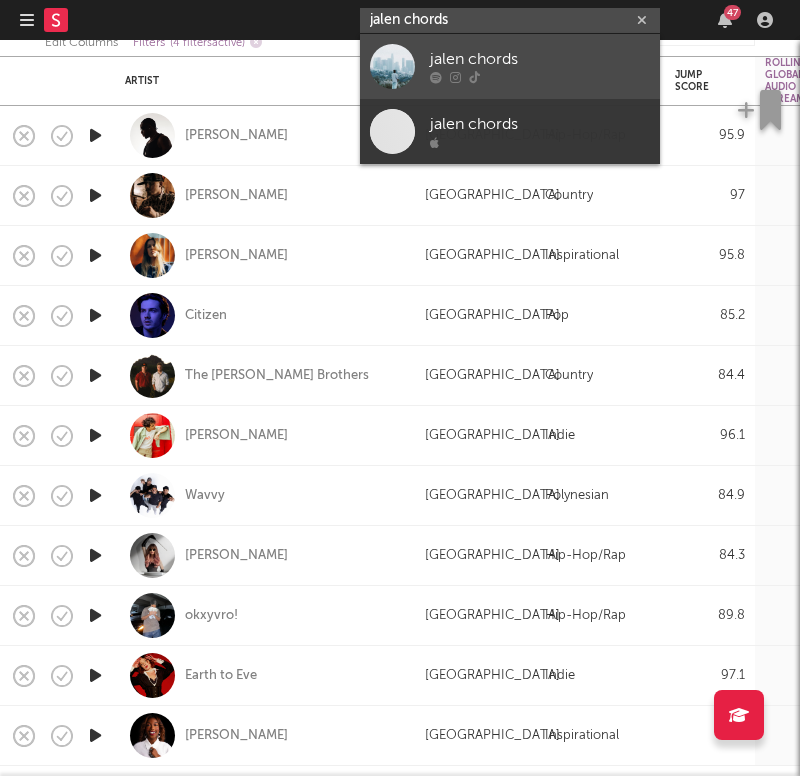 type on "jalen chords" 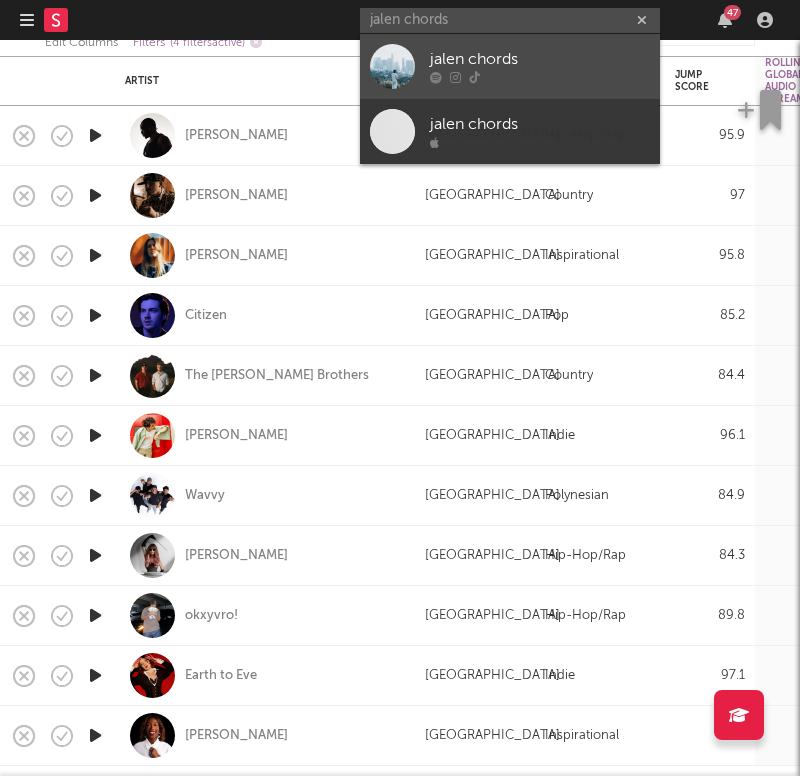 click at bounding box center (540, 78) 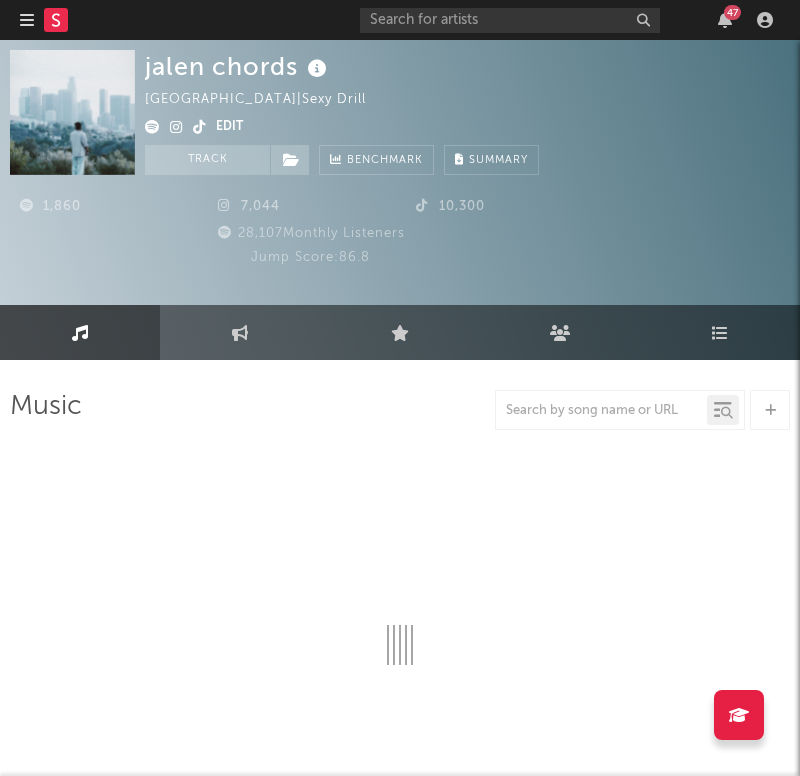 select on "1w" 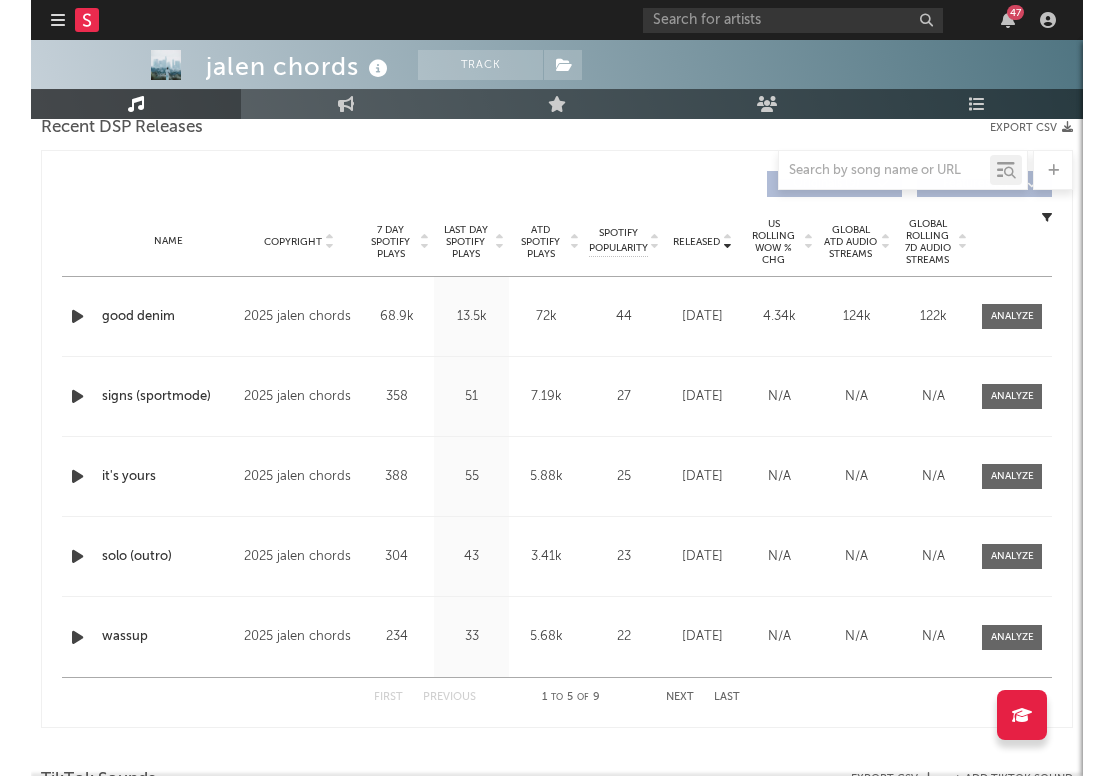 scroll, scrollTop: 602, scrollLeft: 0, axis: vertical 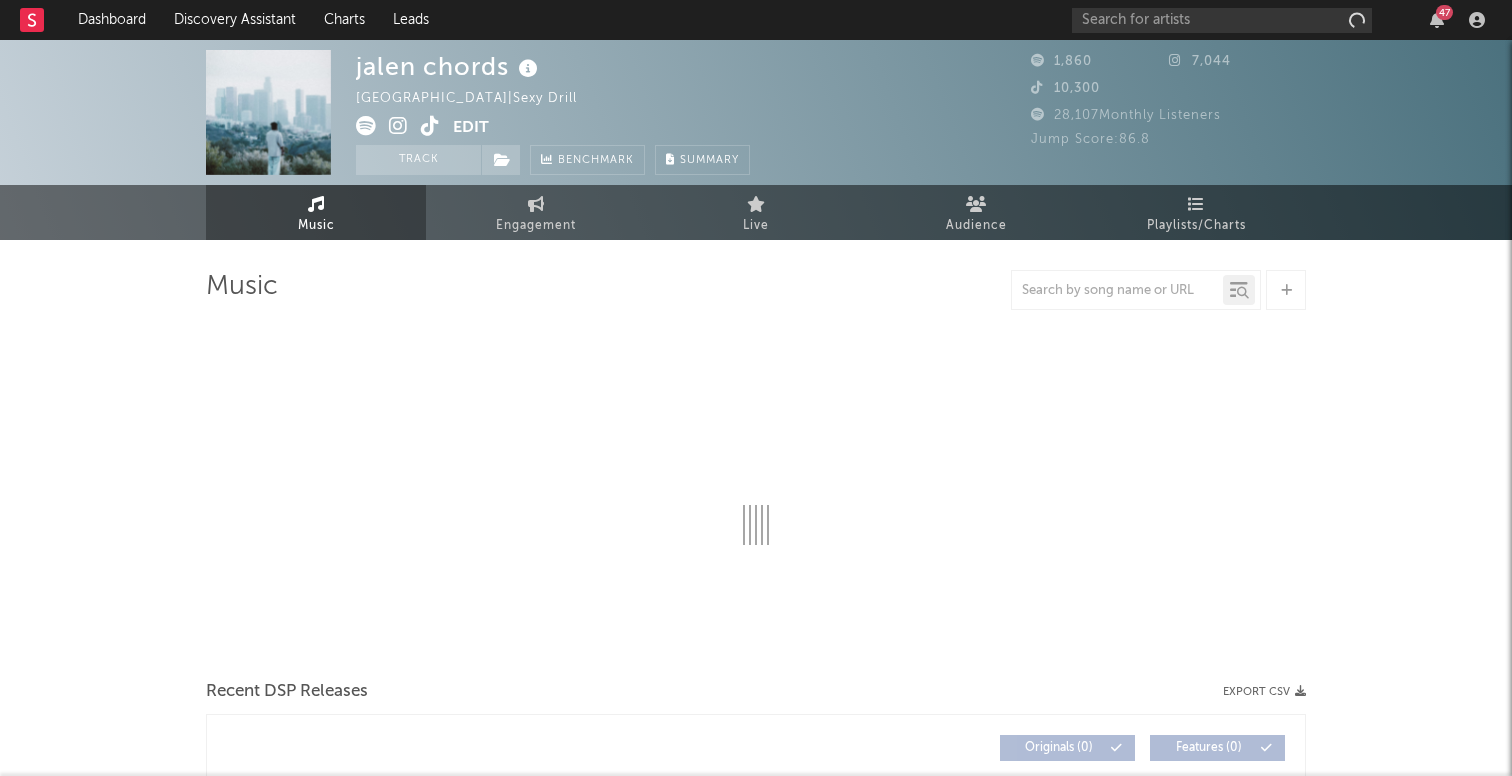 select on "1w" 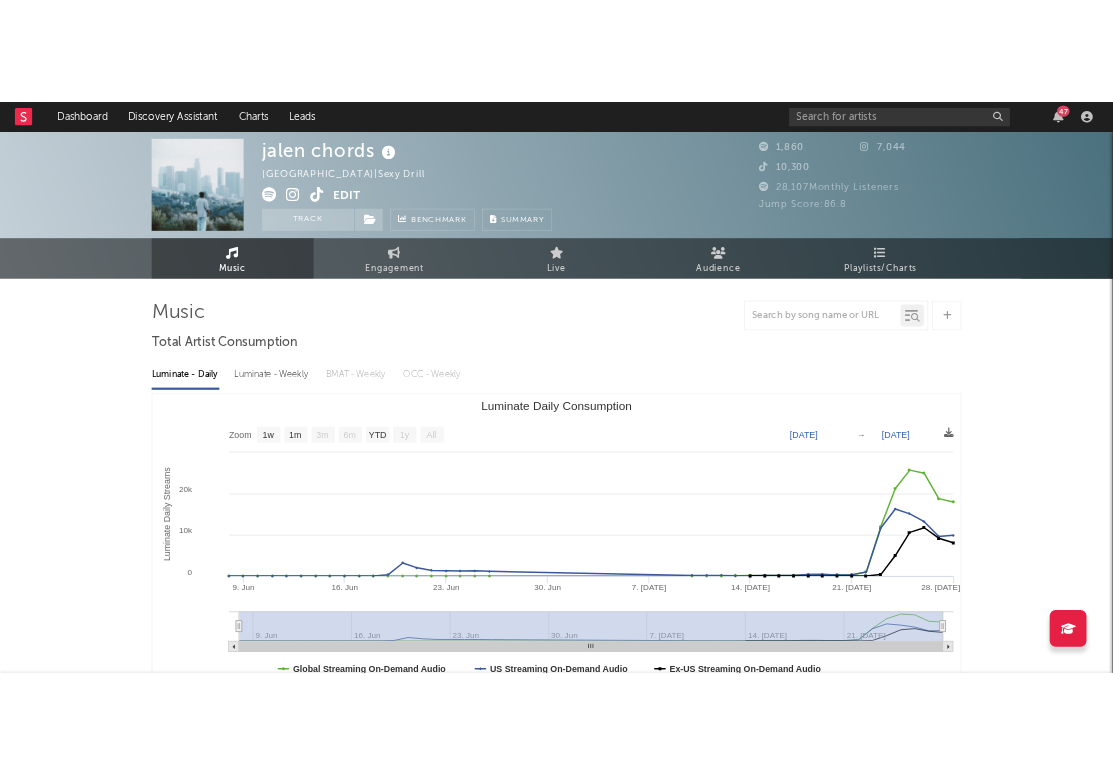 scroll, scrollTop: 0, scrollLeft: 0, axis: both 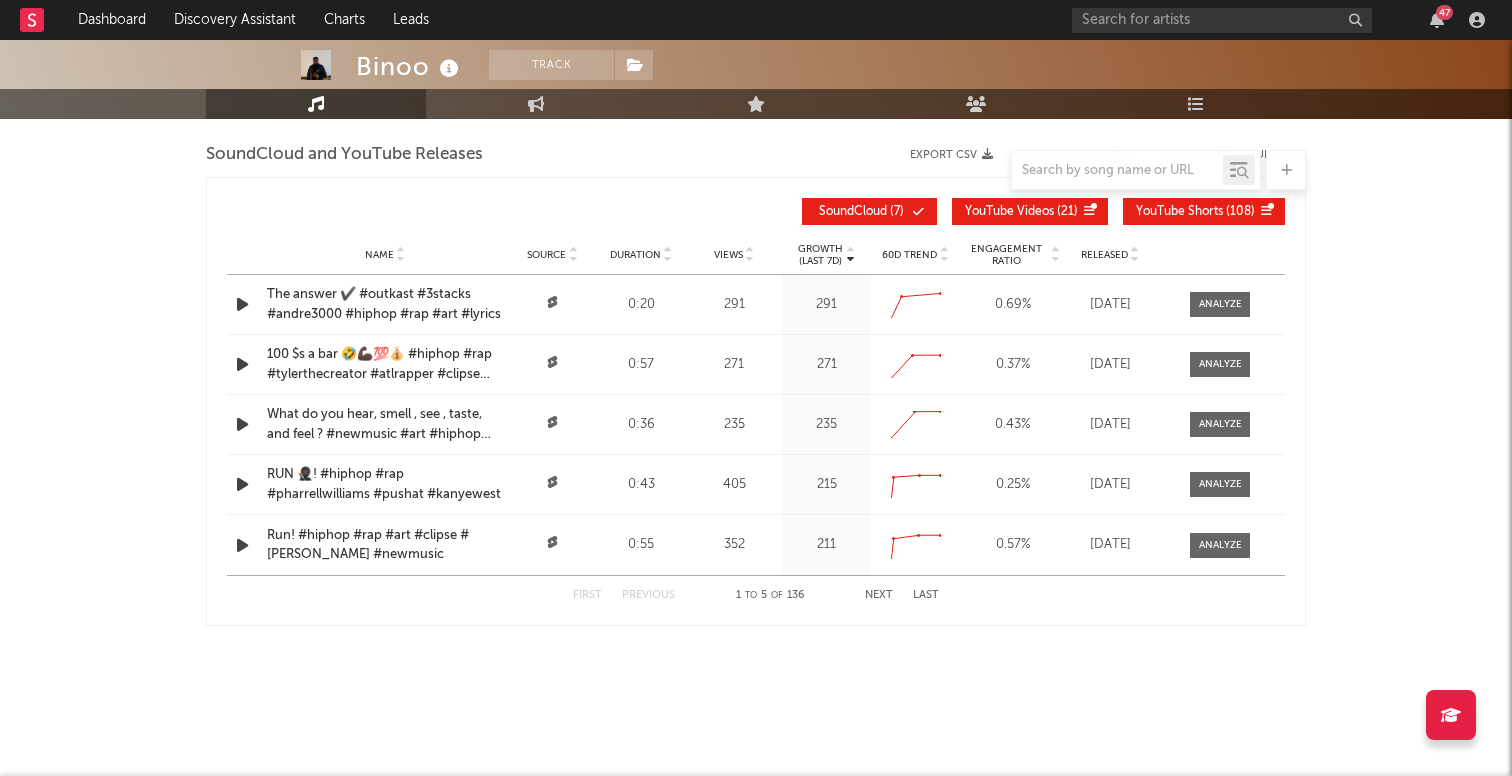 select on "6m" 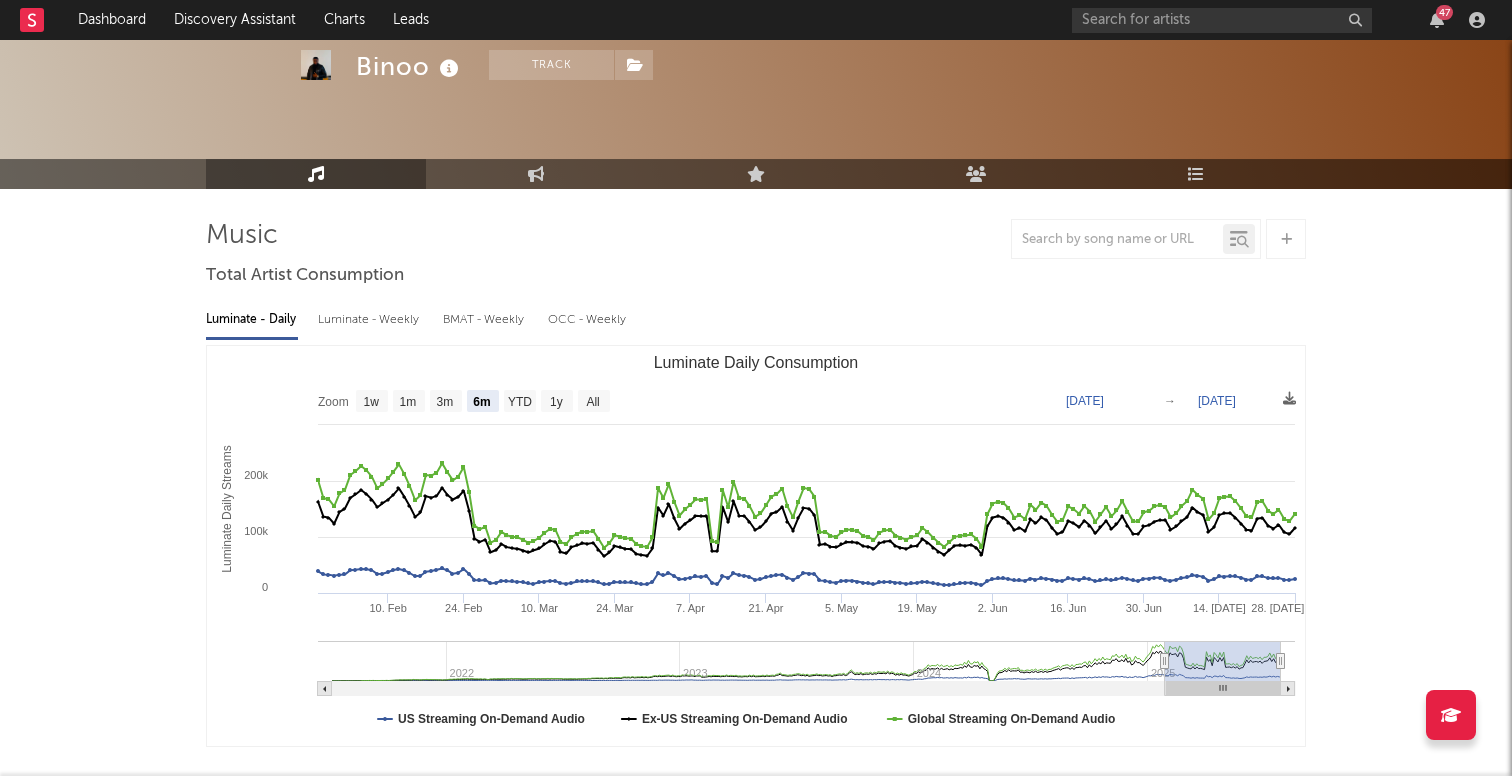 scroll, scrollTop: 27, scrollLeft: 0, axis: vertical 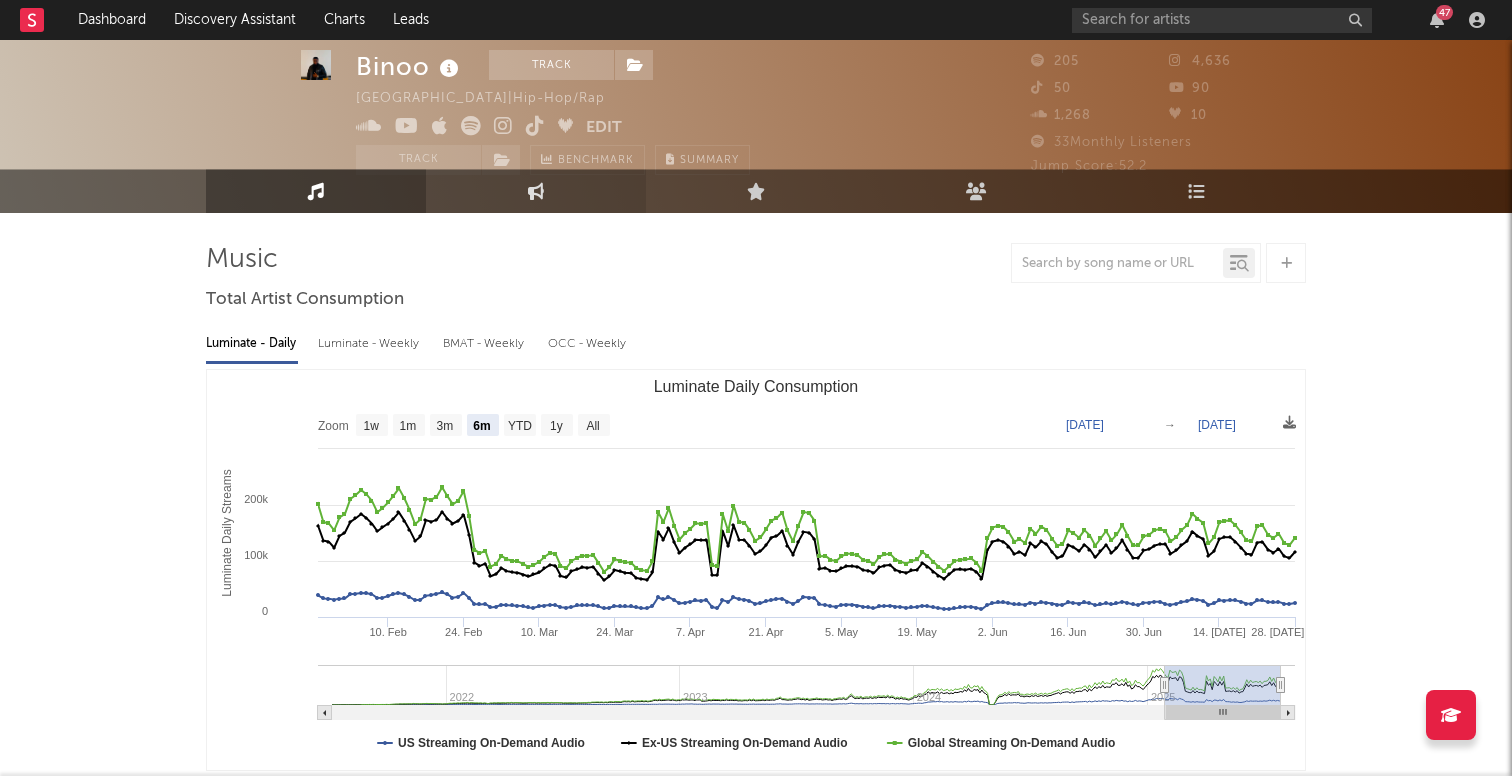 click on "Engagement" at bounding box center (536, 191) 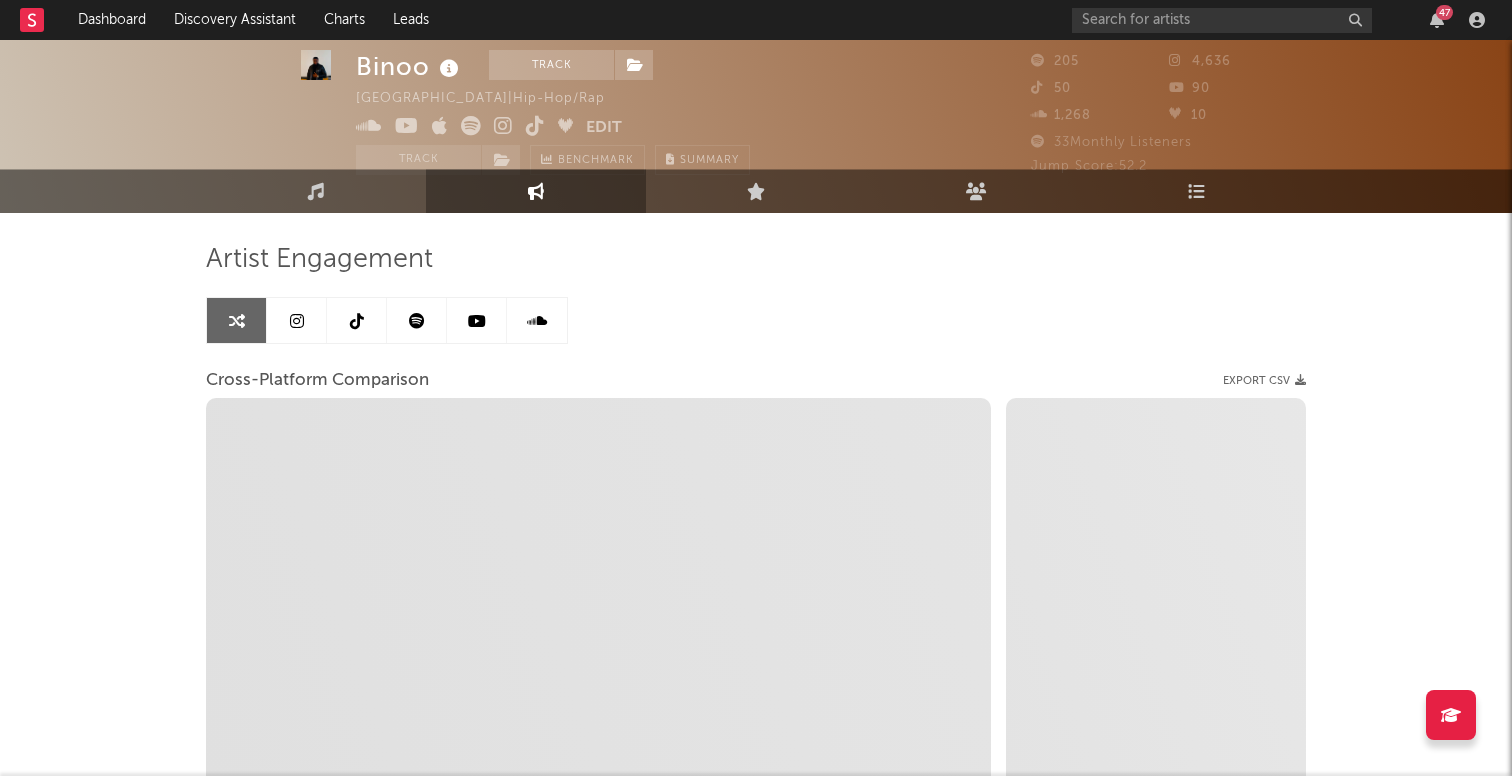 select on "1m" 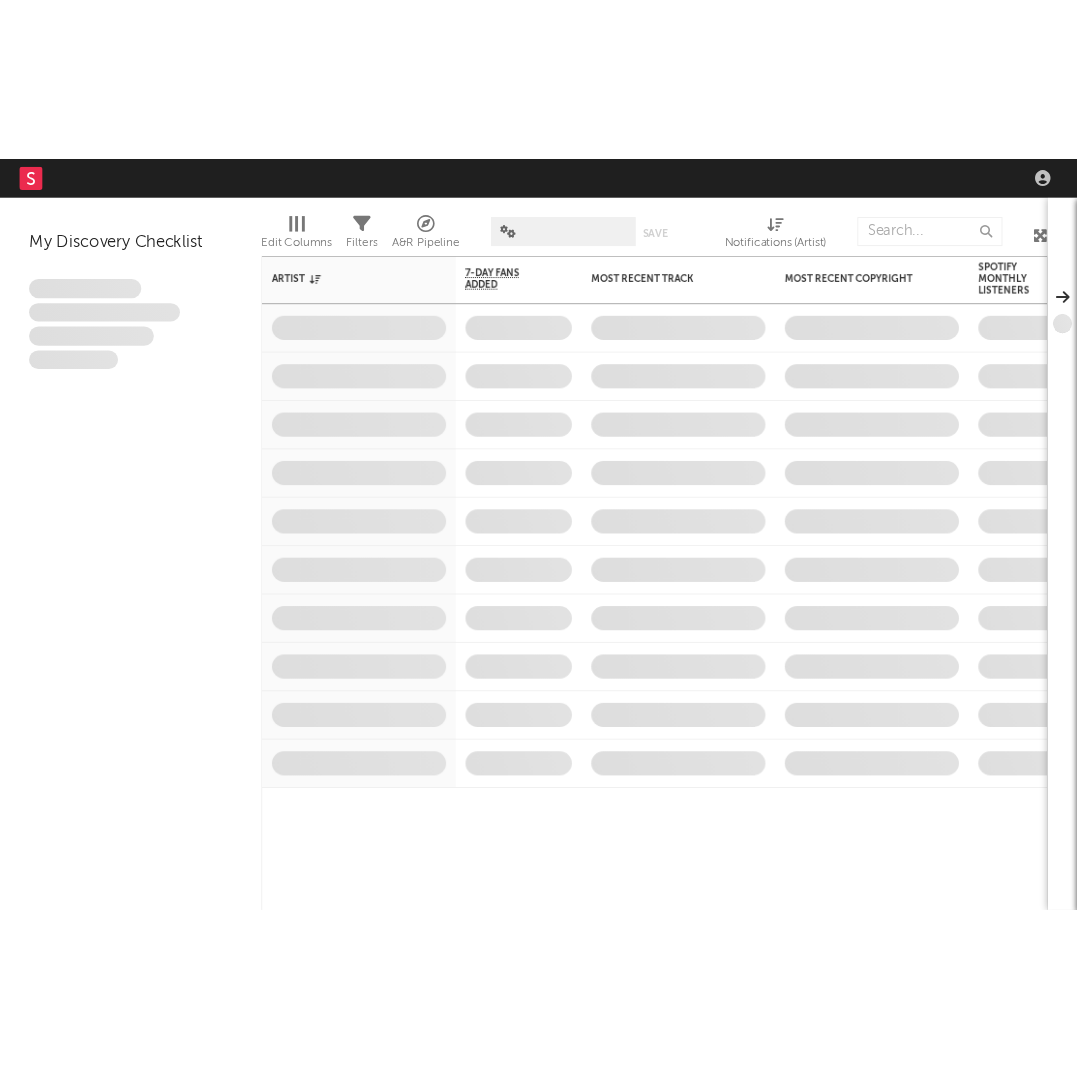 scroll, scrollTop: 0, scrollLeft: 0, axis: both 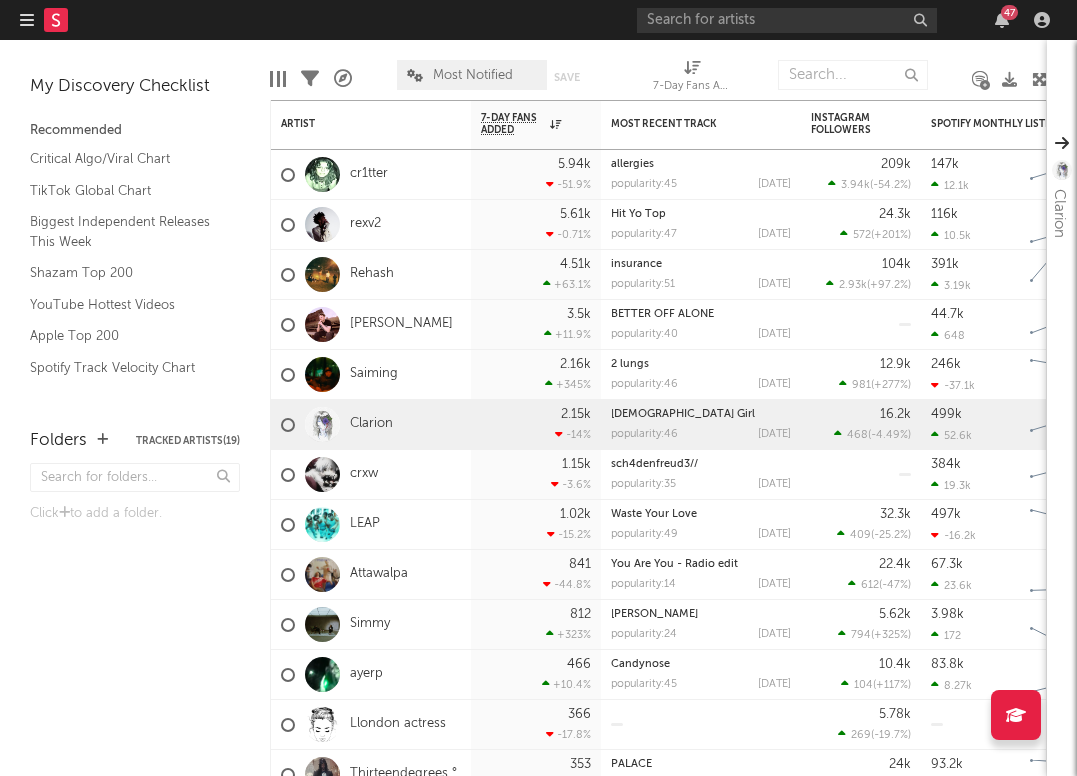 drag, startPoint x: 171, startPoint y: 772, endPoint x: 171, endPoint y: 868, distance: 96 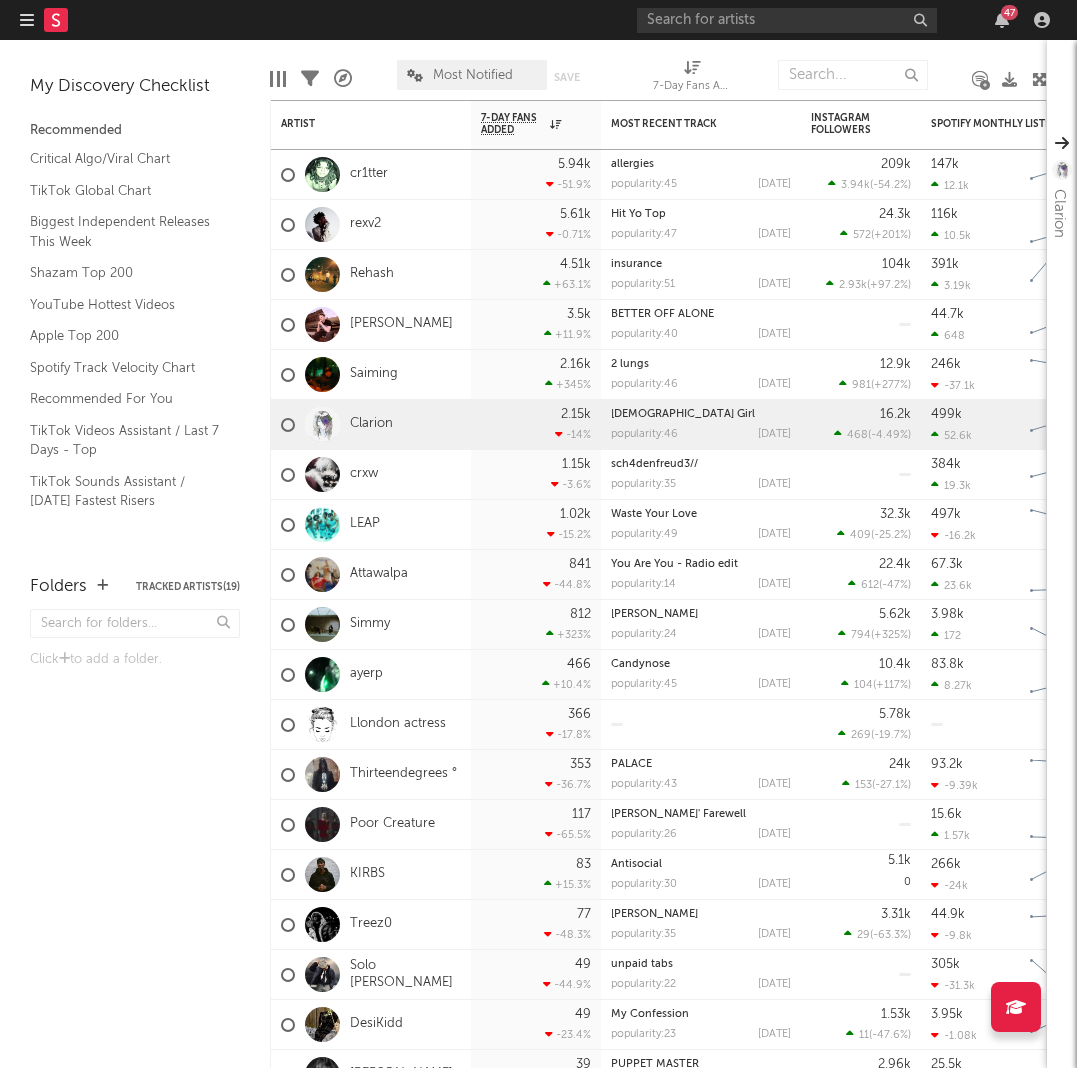 click on "Folders Tracked Artists  ( 19 ) Click   to add a folder." at bounding box center (135, 811) 